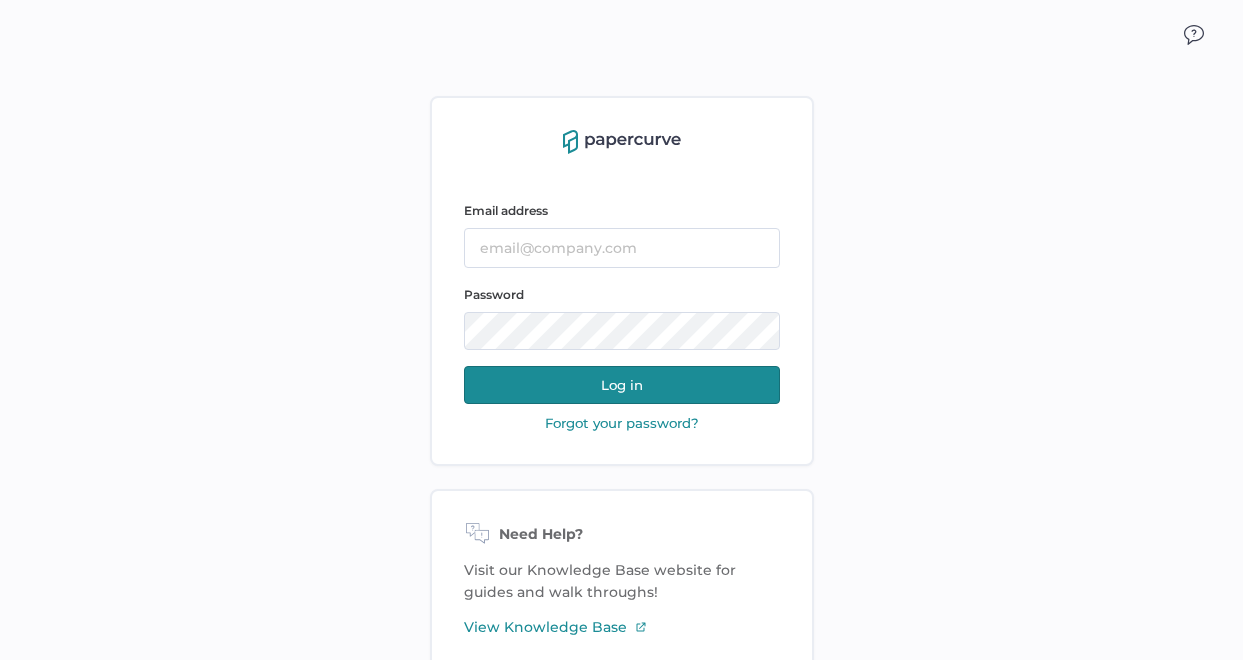 scroll, scrollTop: 0, scrollLeft: 0, axis: both 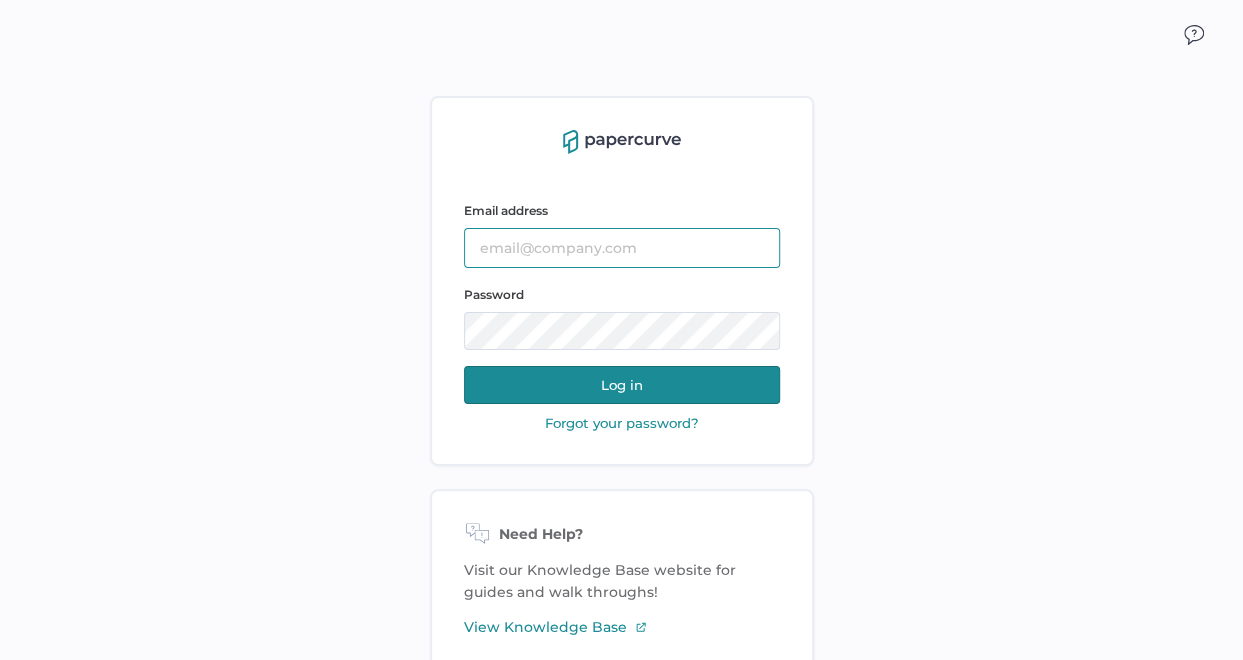type on "jjanofsky@saolrx.com" 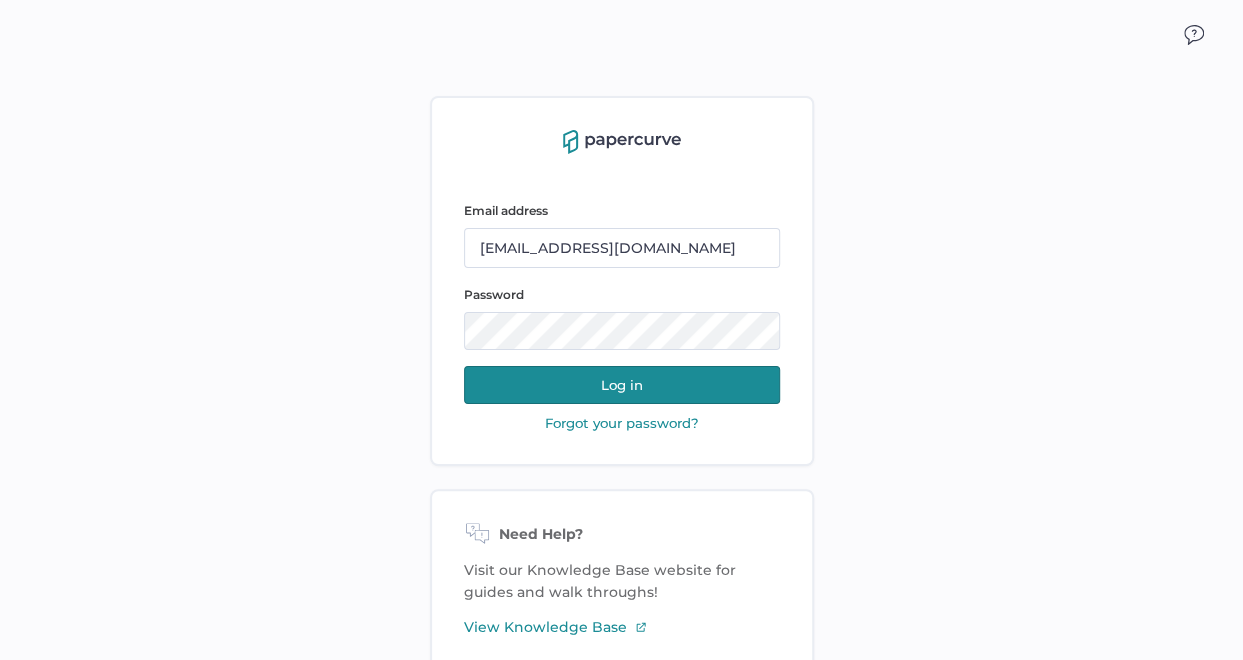 click on "Log in" at bounding box center [622, 385] 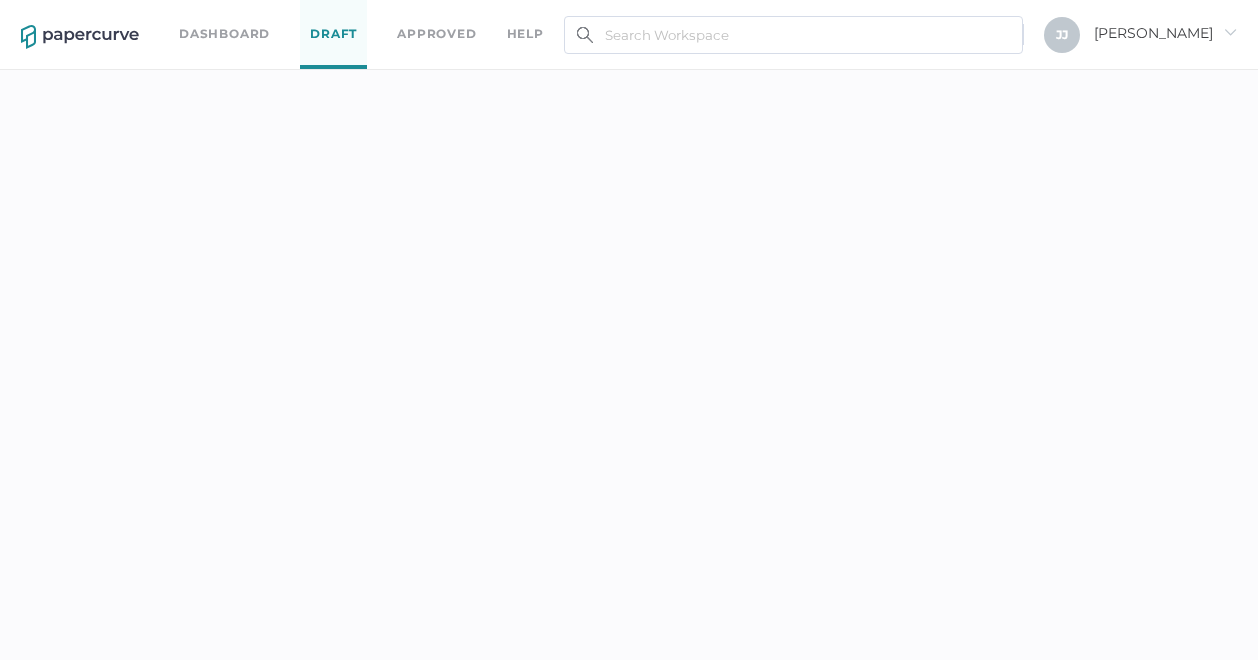 scroll, scrollTop: 0, scrollLeft: 0, axis: both 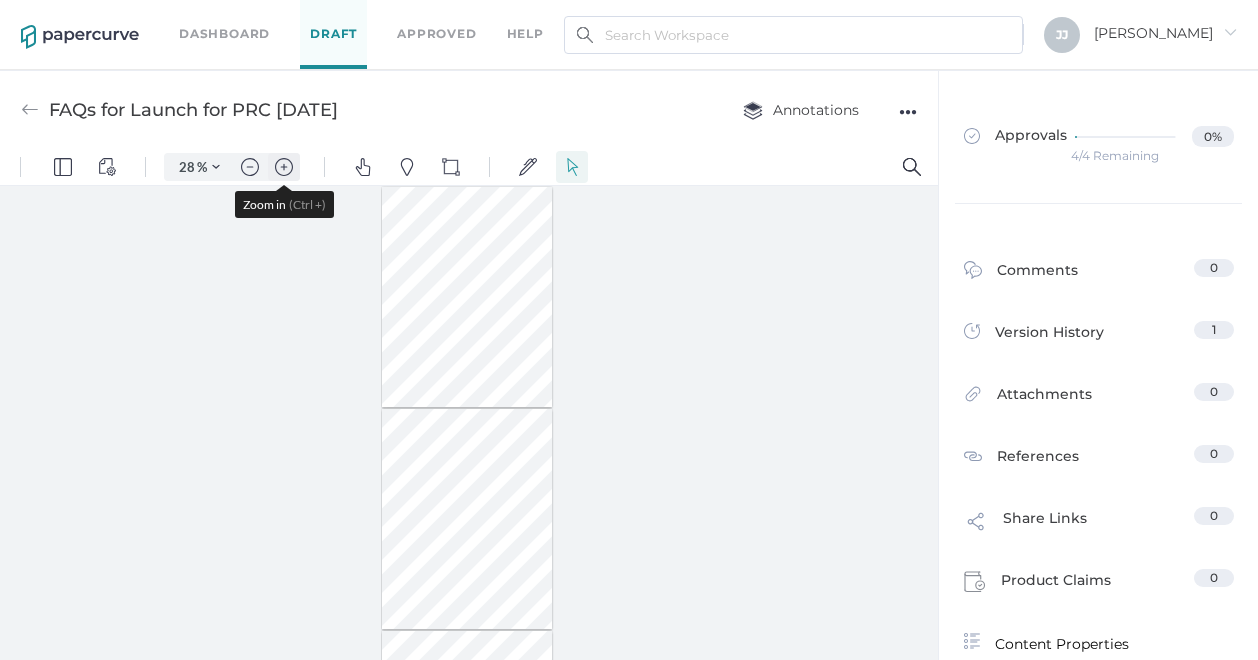 click at bounding box center (284, 167) 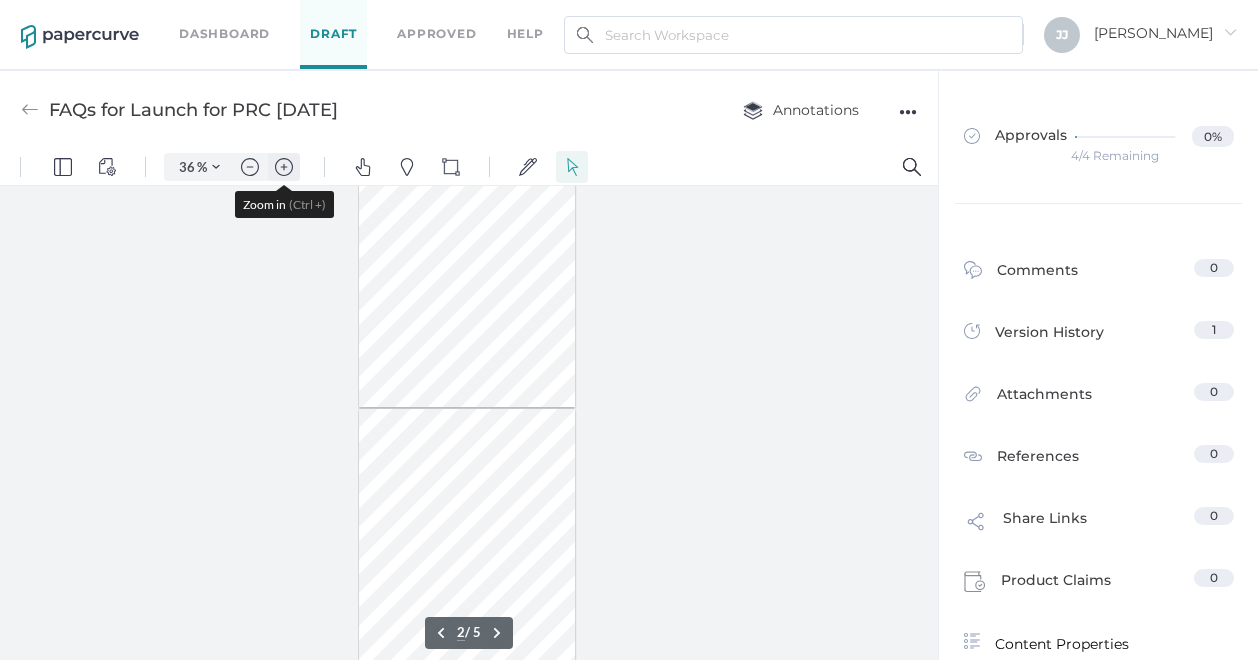 click at bounding box center [284, 167] 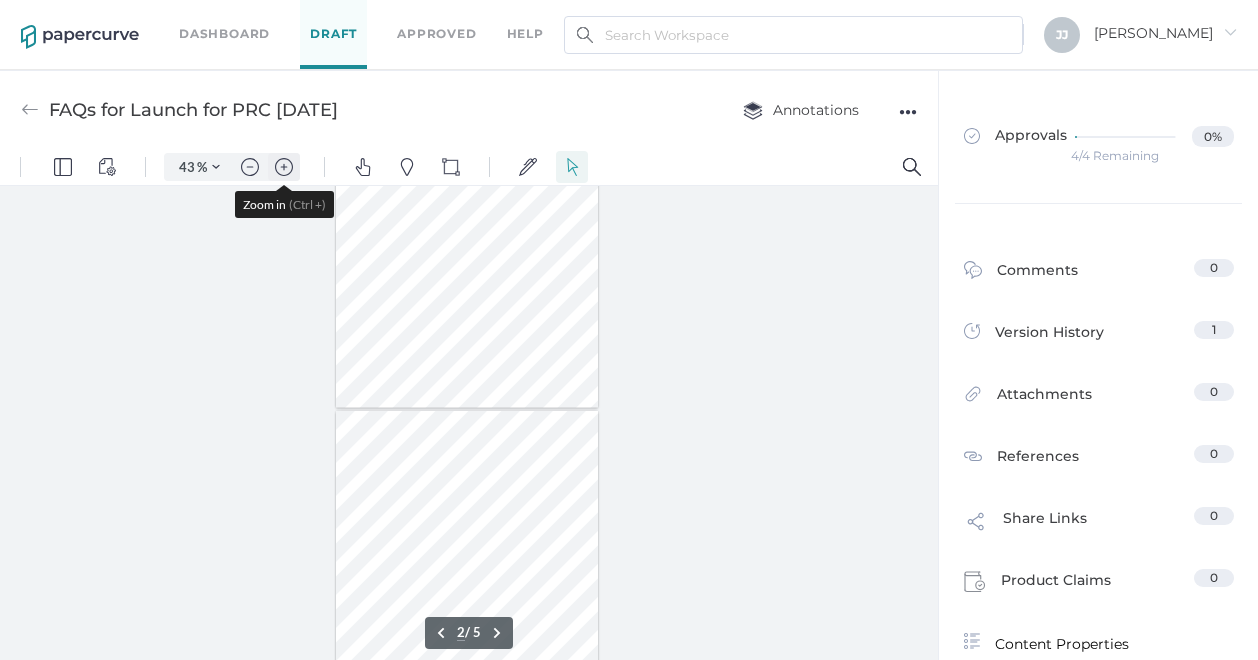 click at bounding box center (284, 167) 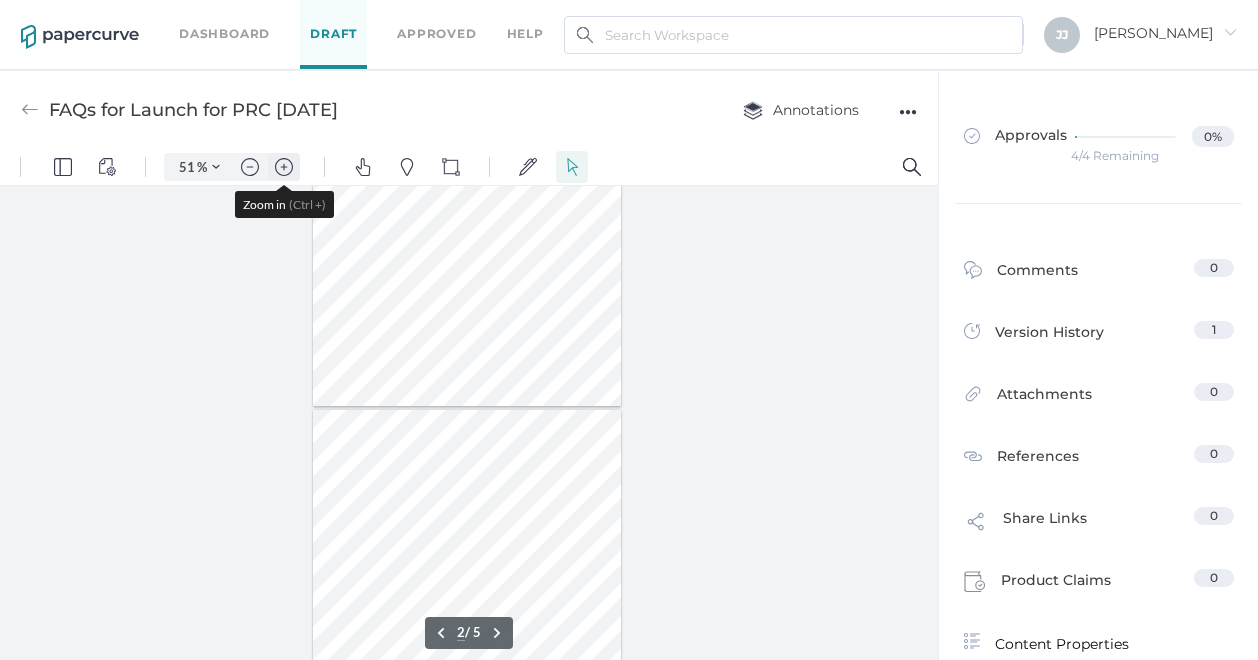 click at bounding box center [284, 167] 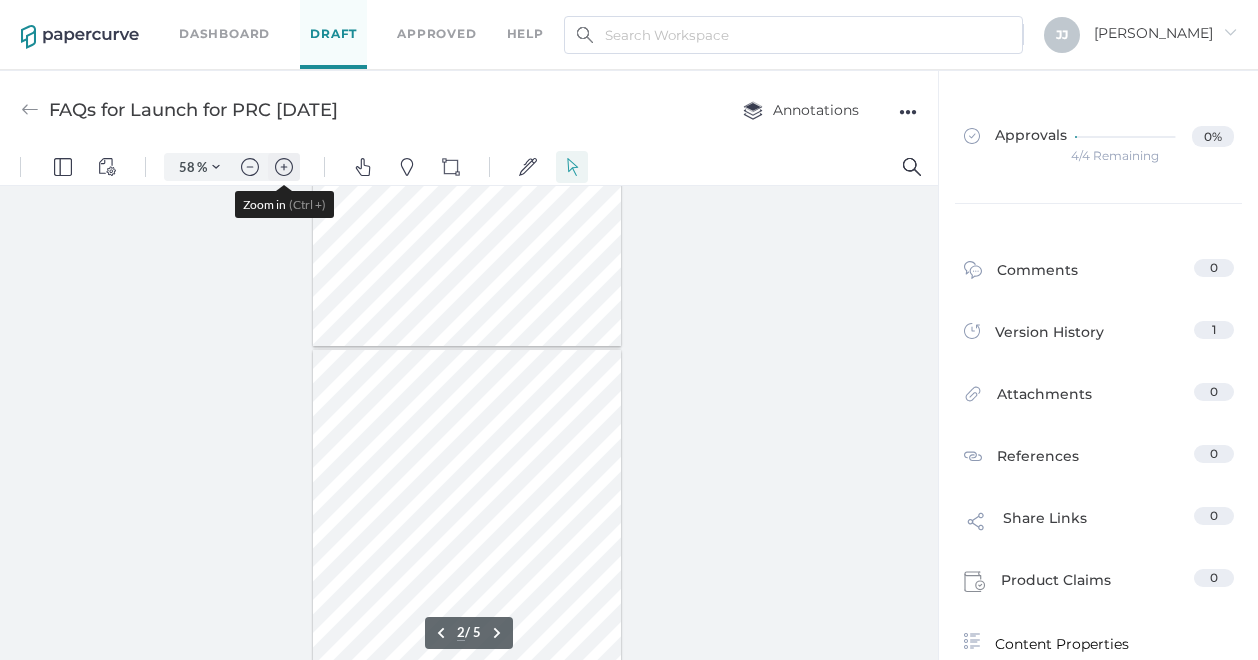 click at bounding box center [284, 167] 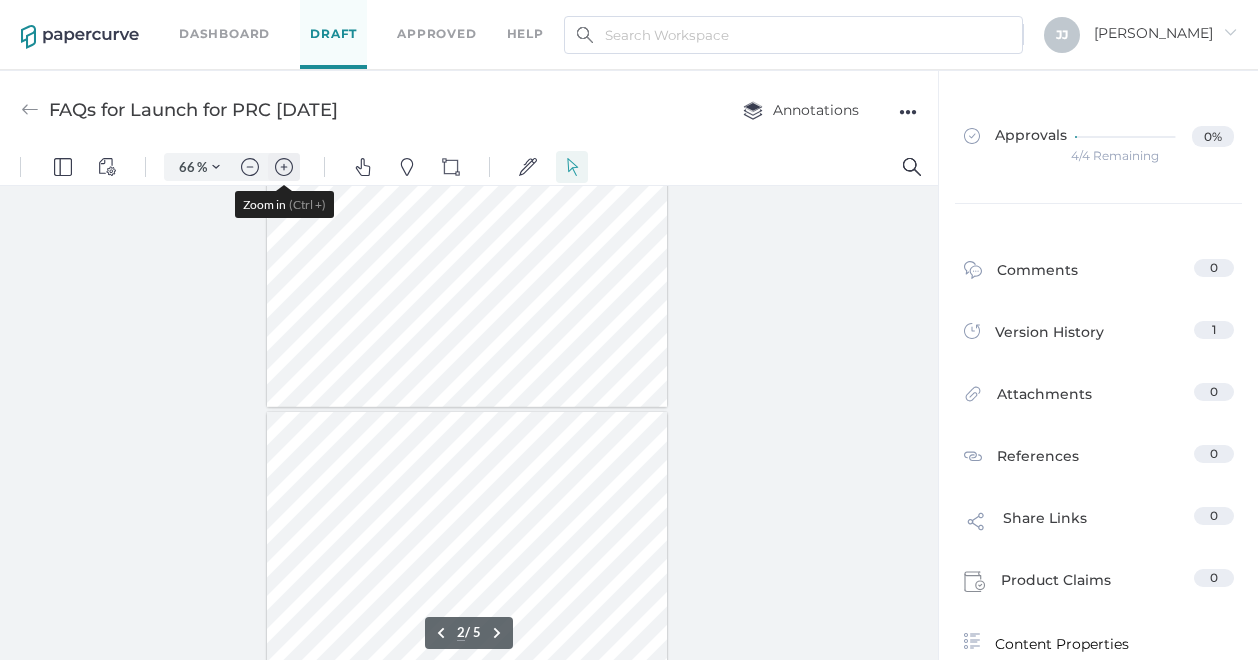 click at bounding box center (284, 167) 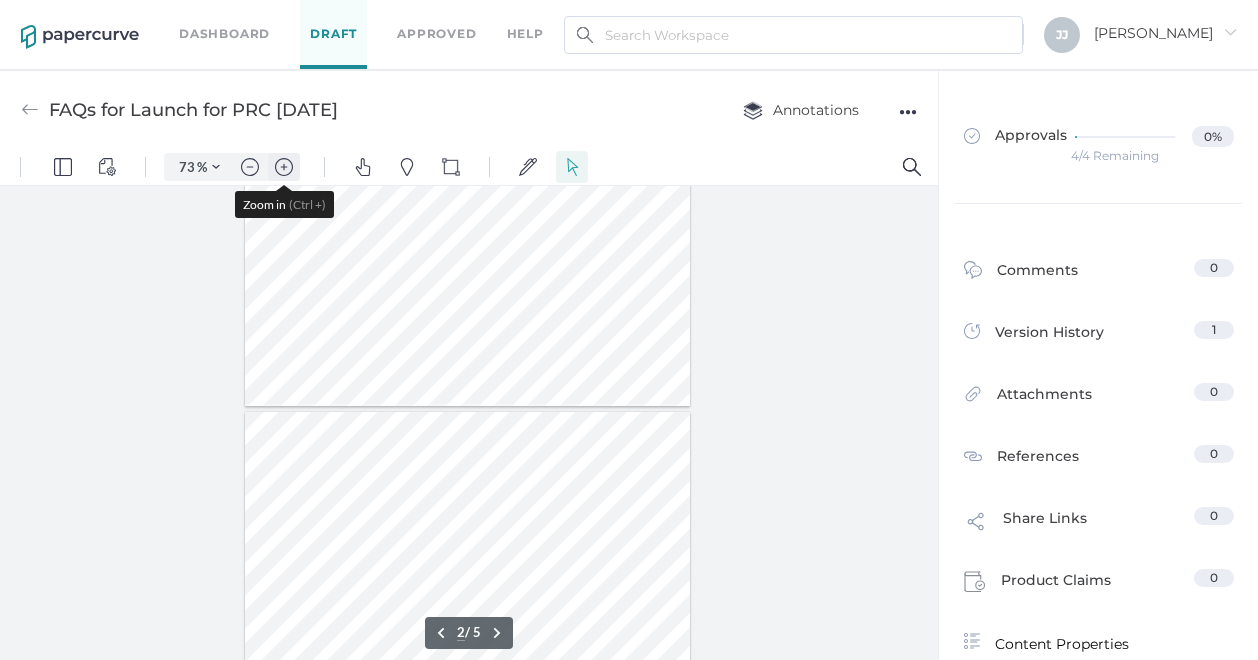 click at bounding box center (284, 167) 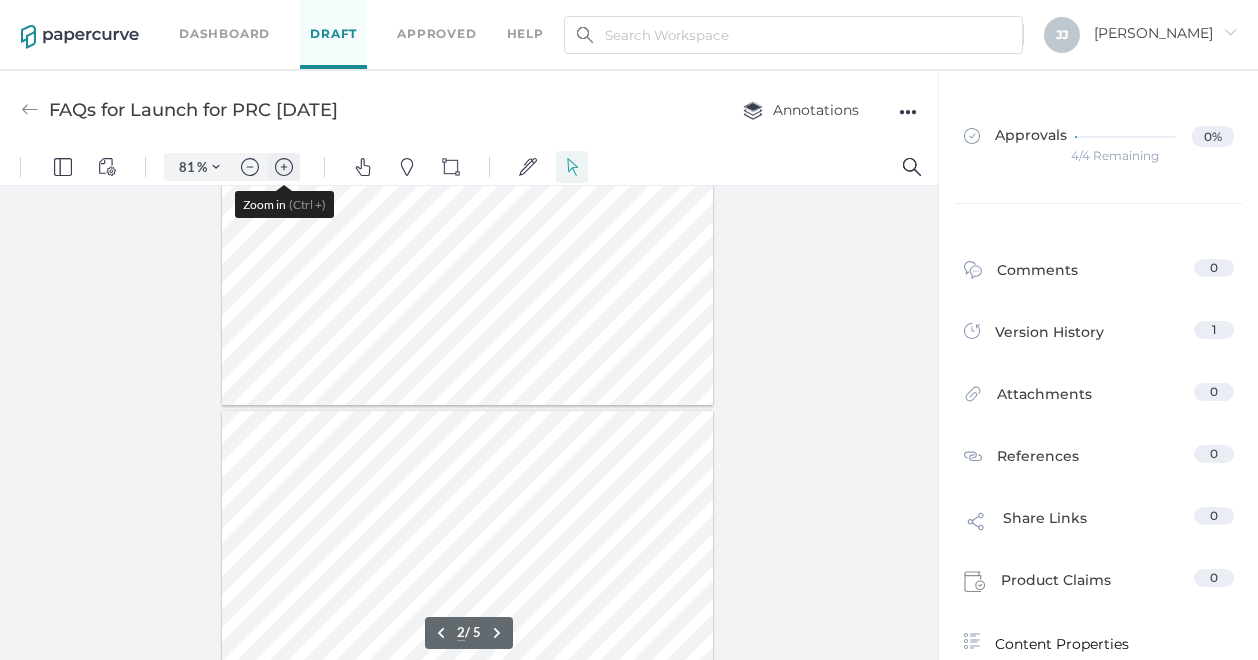 click at bounding box center (284, 167) 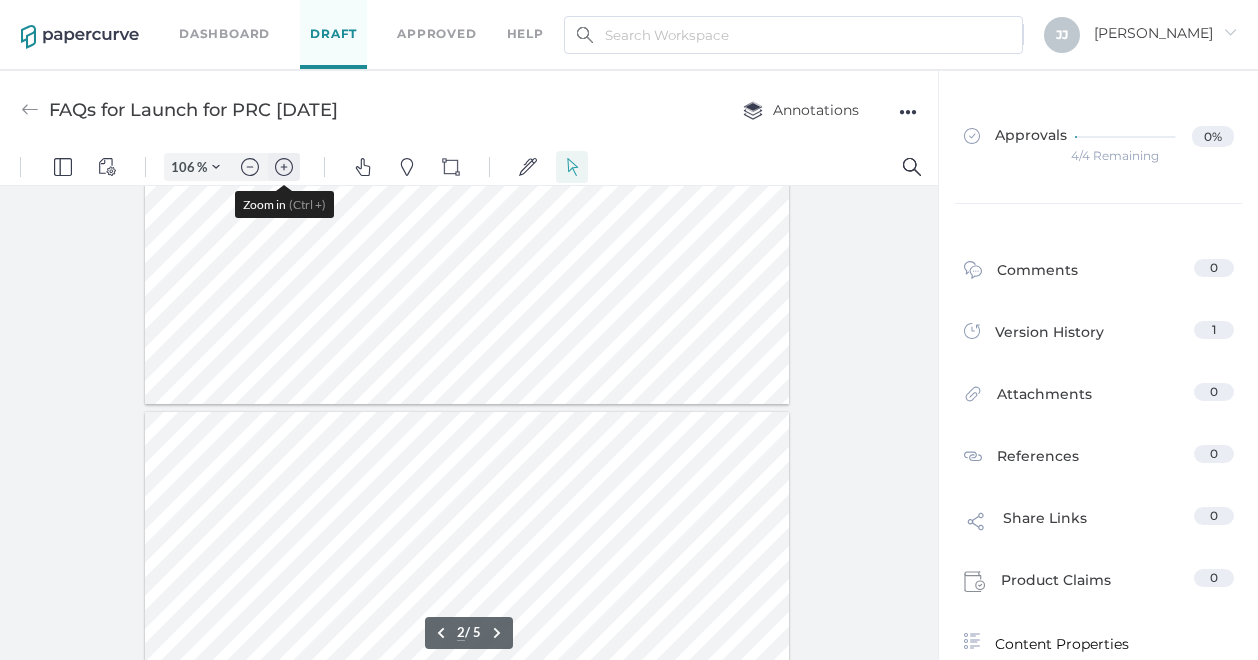 click at bounding box center [284, 167] 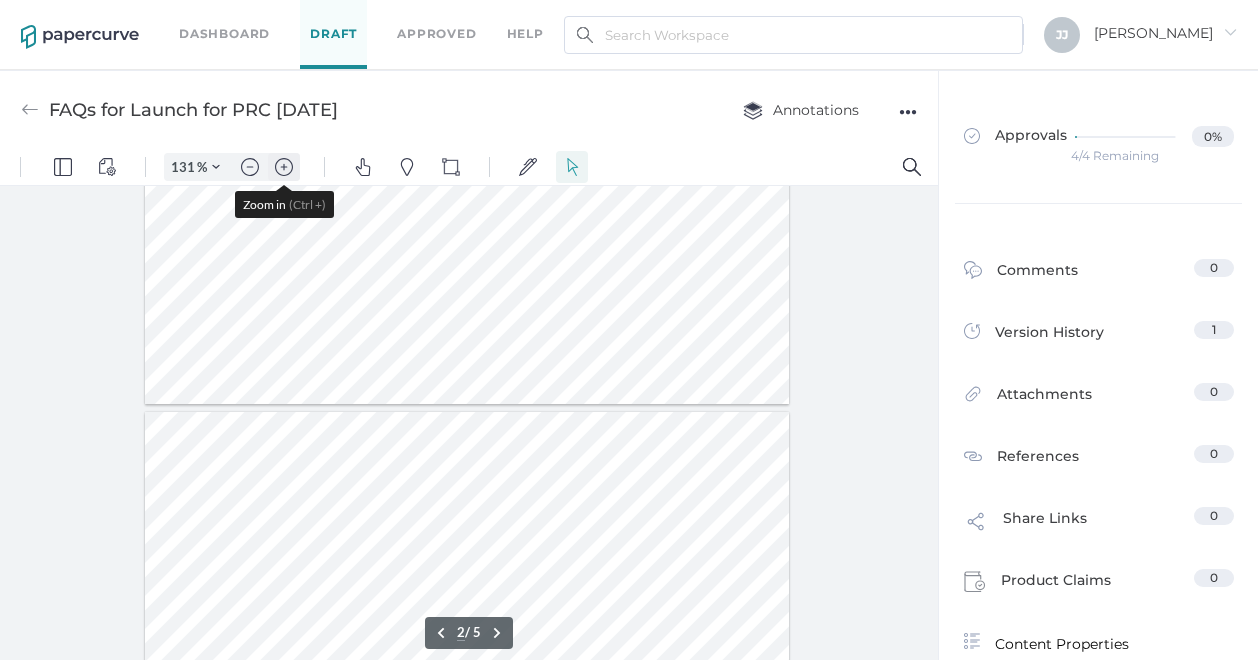 scroll, scrollTop: 820, scrollLeft: 0, axis: vertical 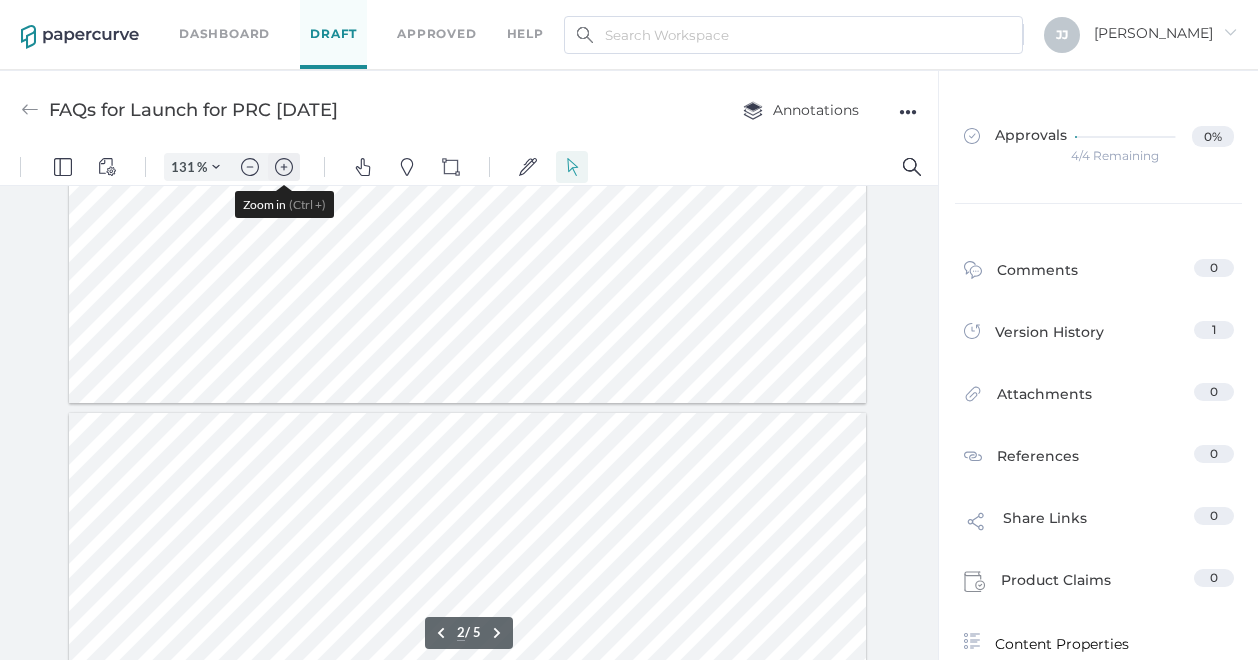 click at bounding box center (284, 167) 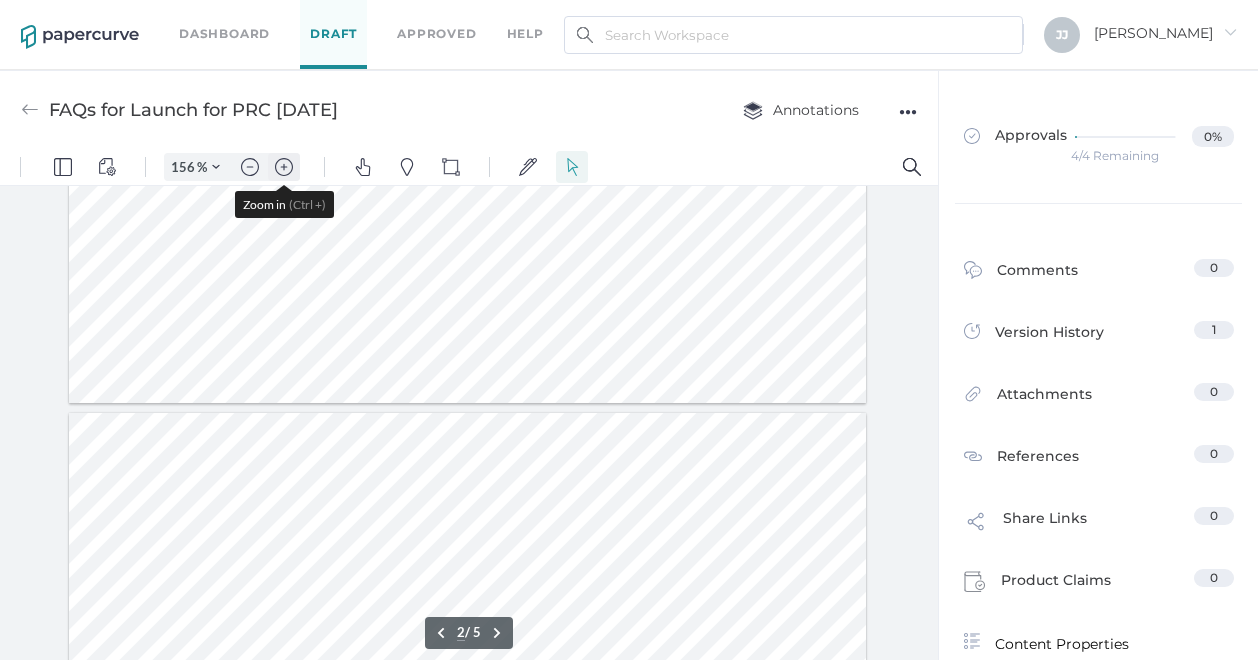 scroll, scrollTop: 1020, scrollLeft: 18, axis: both 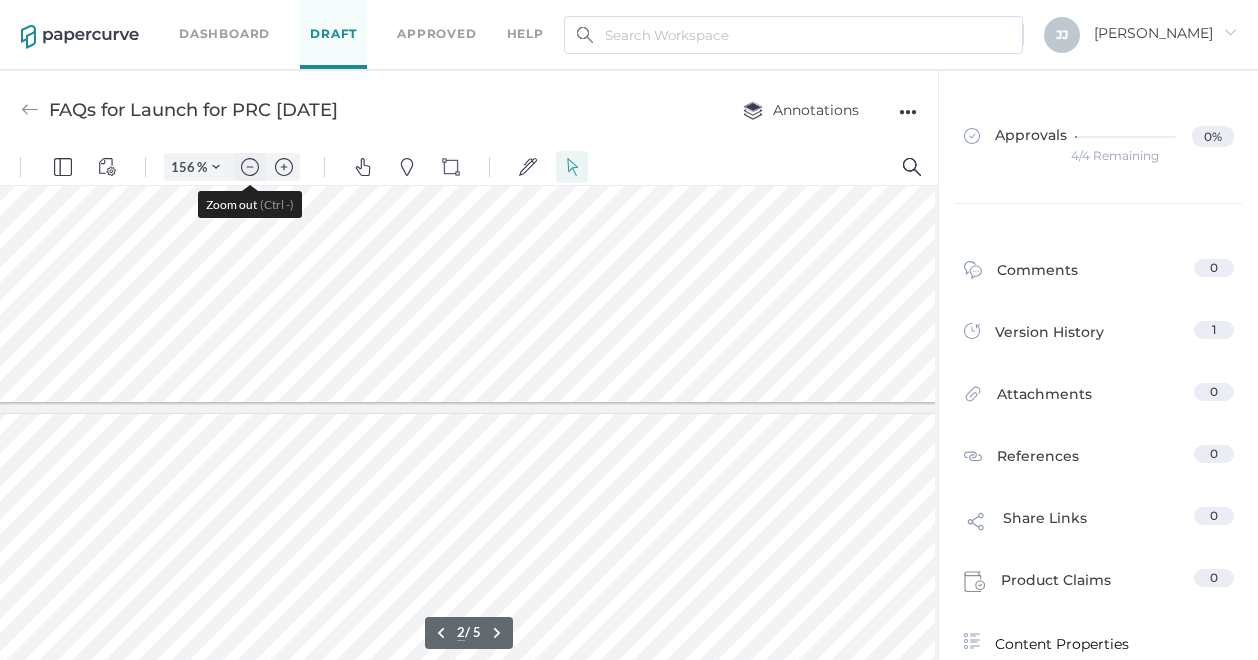 click at bounding box center (250, 167) 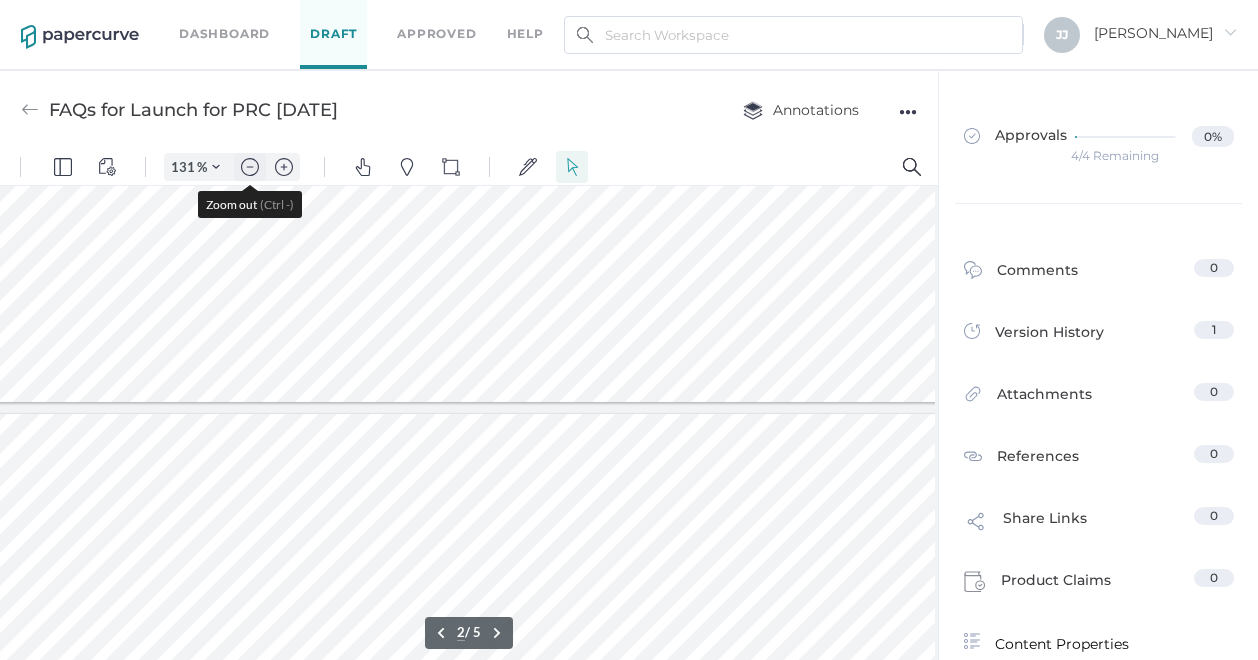 scroll, scrollTop: 820, scrollLeft: 0, axis: vertical 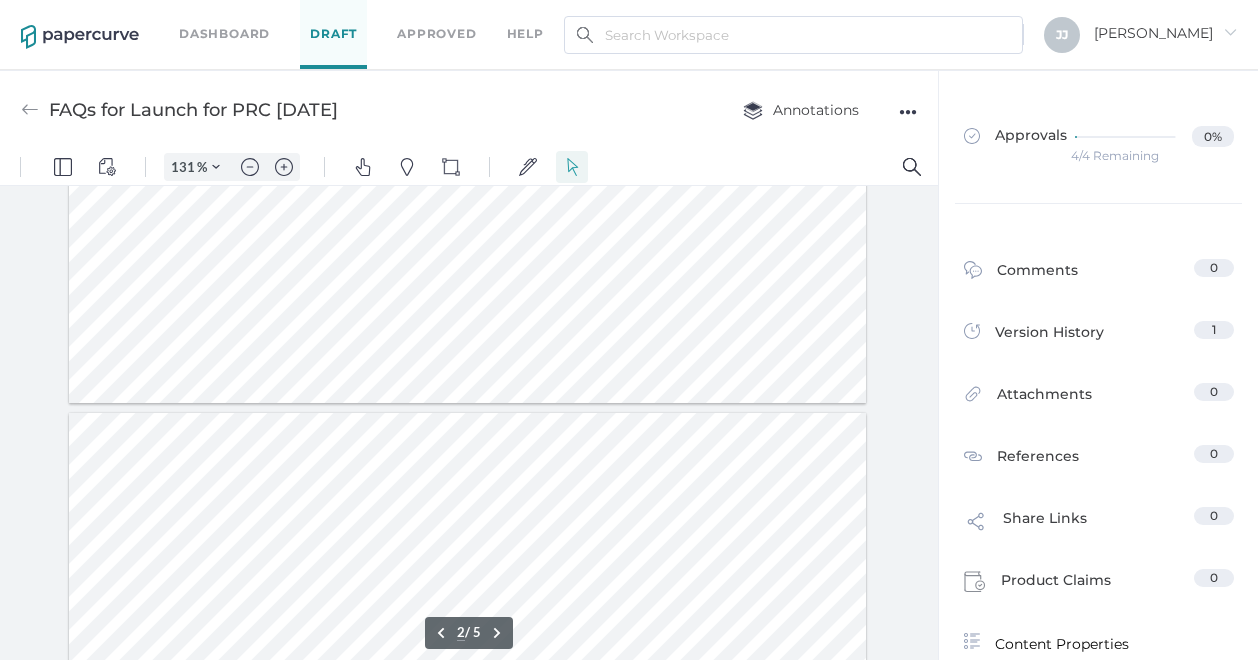 drag, startPoint x: 935, startPoint y: 287, endPoint x: 932, endPoint y: 234, distance: 53.08484 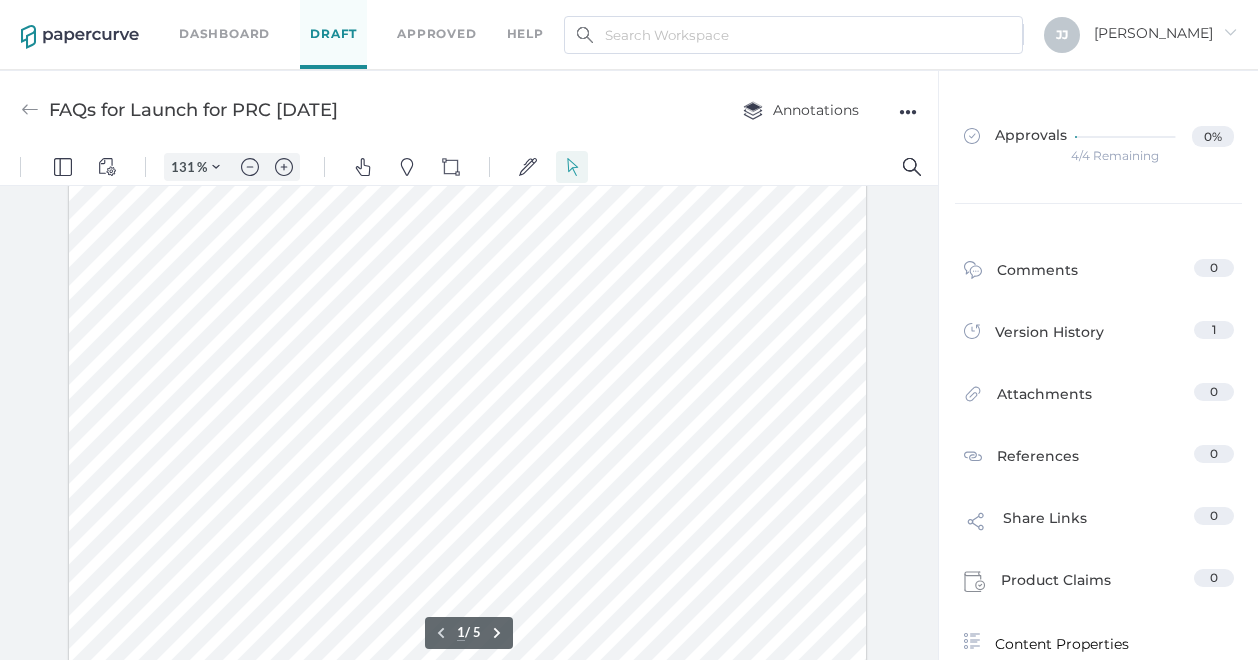 scroll, scrollTop: 14, scrollLeft: 0, axis: vertical 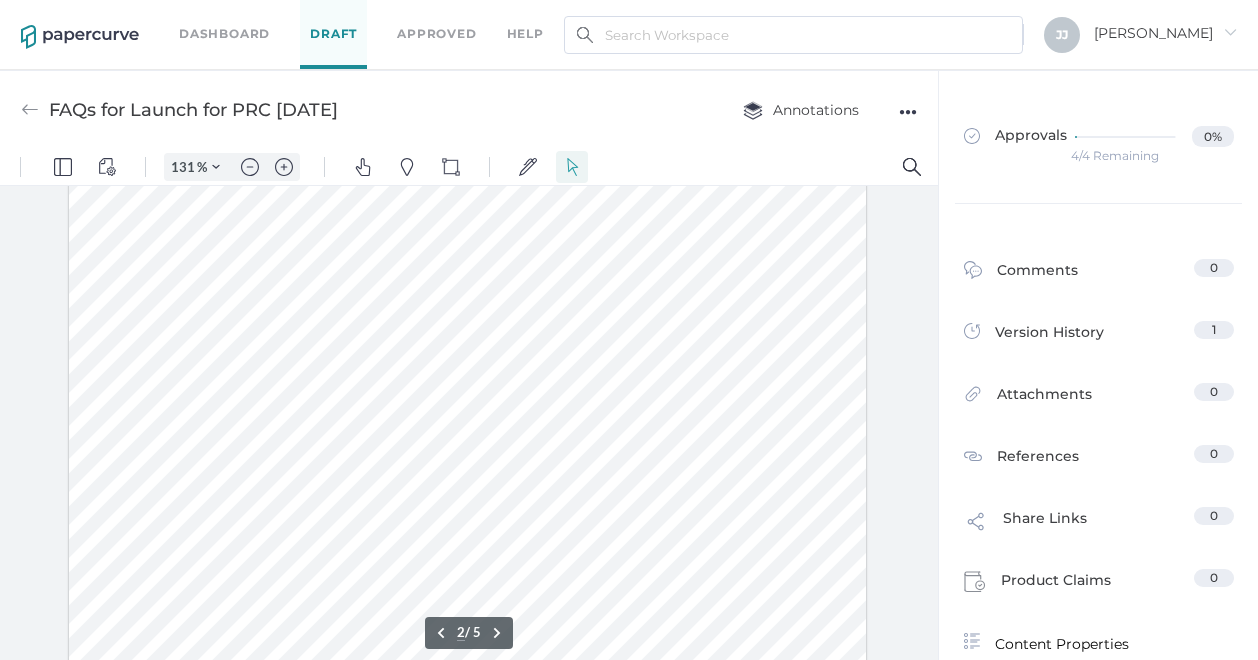 drag, startPoint x: 931, startPoint y: 254, endPoint x: 943, endPoint y: 473, distance: 219.32852 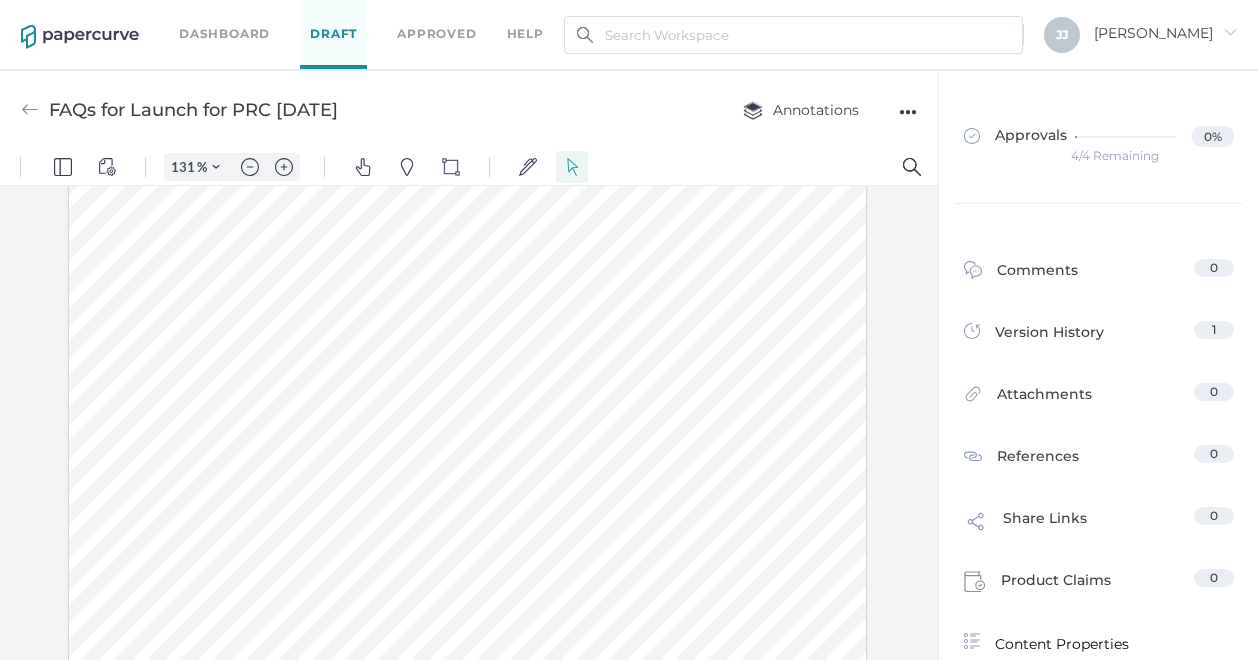 drag, startPoint x: 943, startPoint y: 473, endPoint x: 932, endPoint y: 321, distance: 152.3975 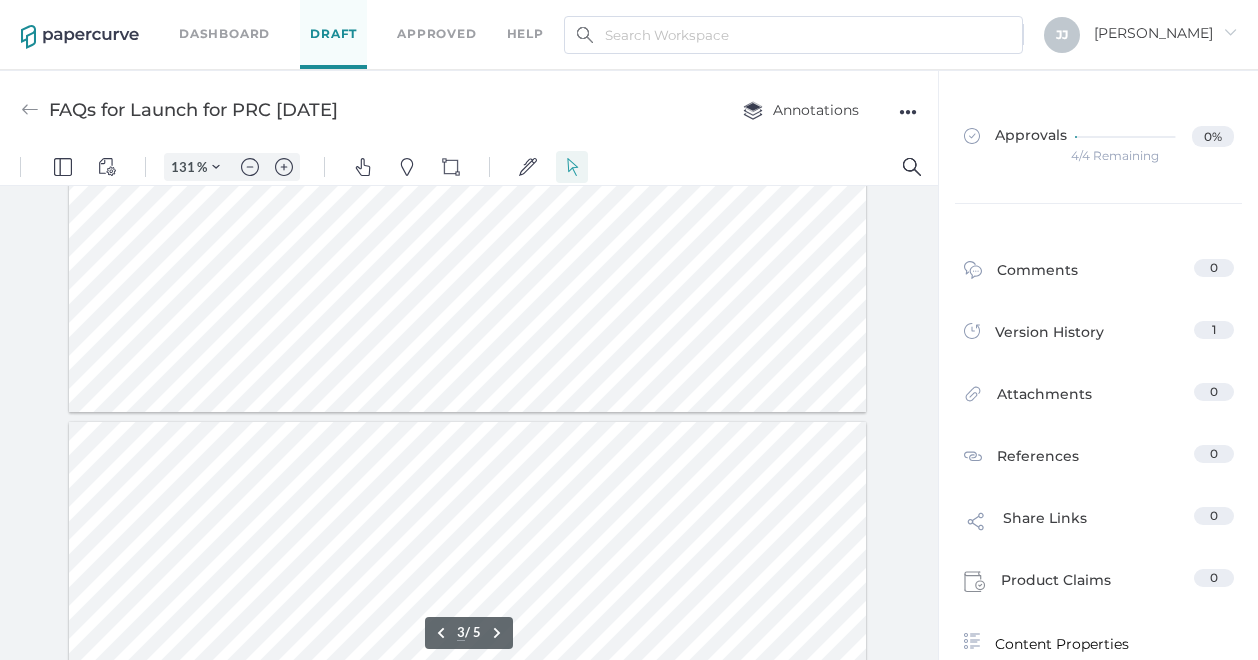 scroll, scrollTop: 1860, scrollLeft: 0, axis: vertical 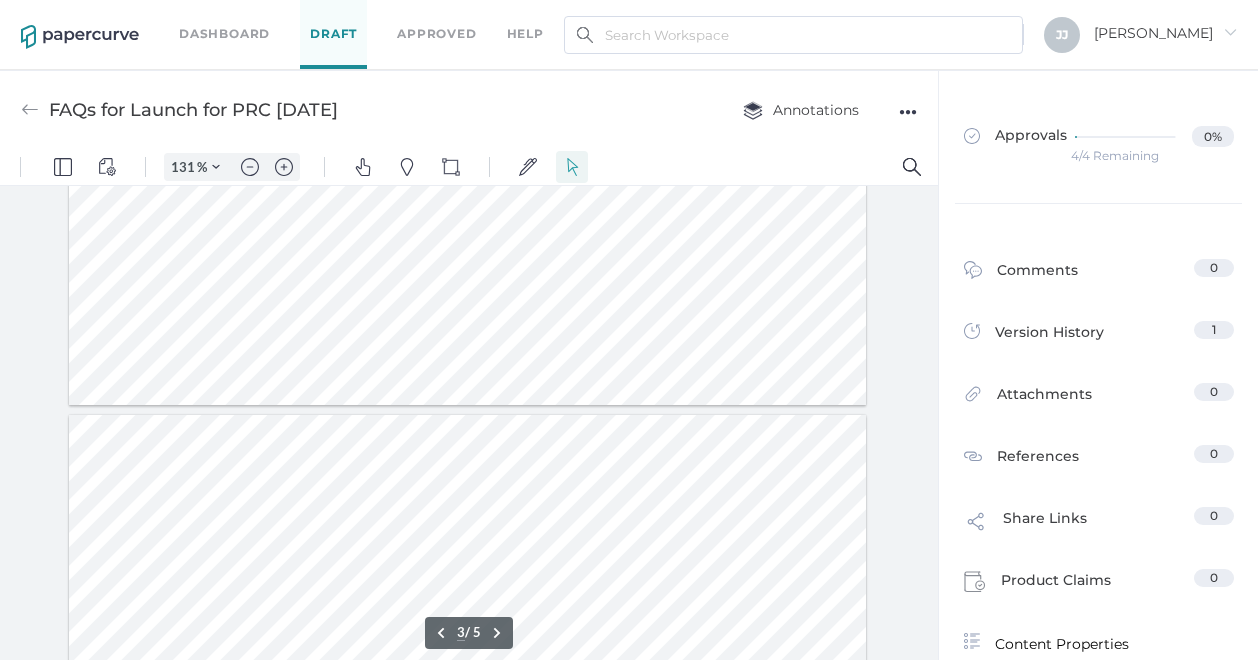 drag, startPoint x: 930, startPoint y: 315, endPoint x: 942, endPoint y: 529, distance: 214.33618 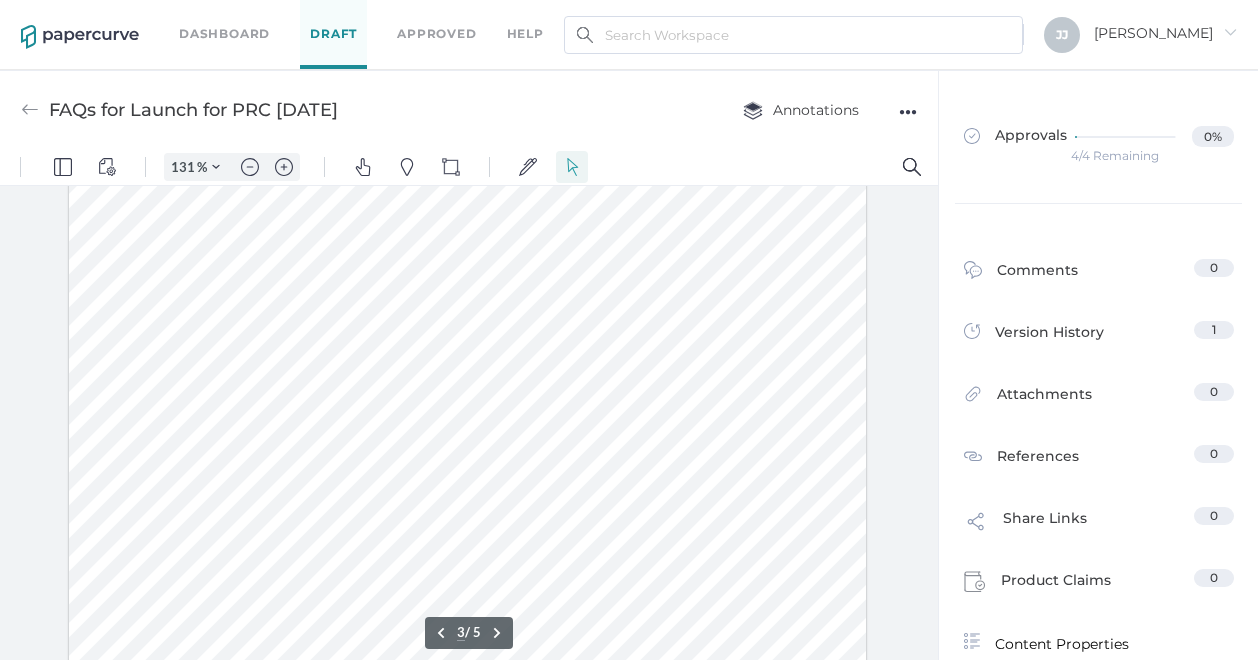 scroll, scrollTop: 2148, scrollLeft: 0, axis: vertical 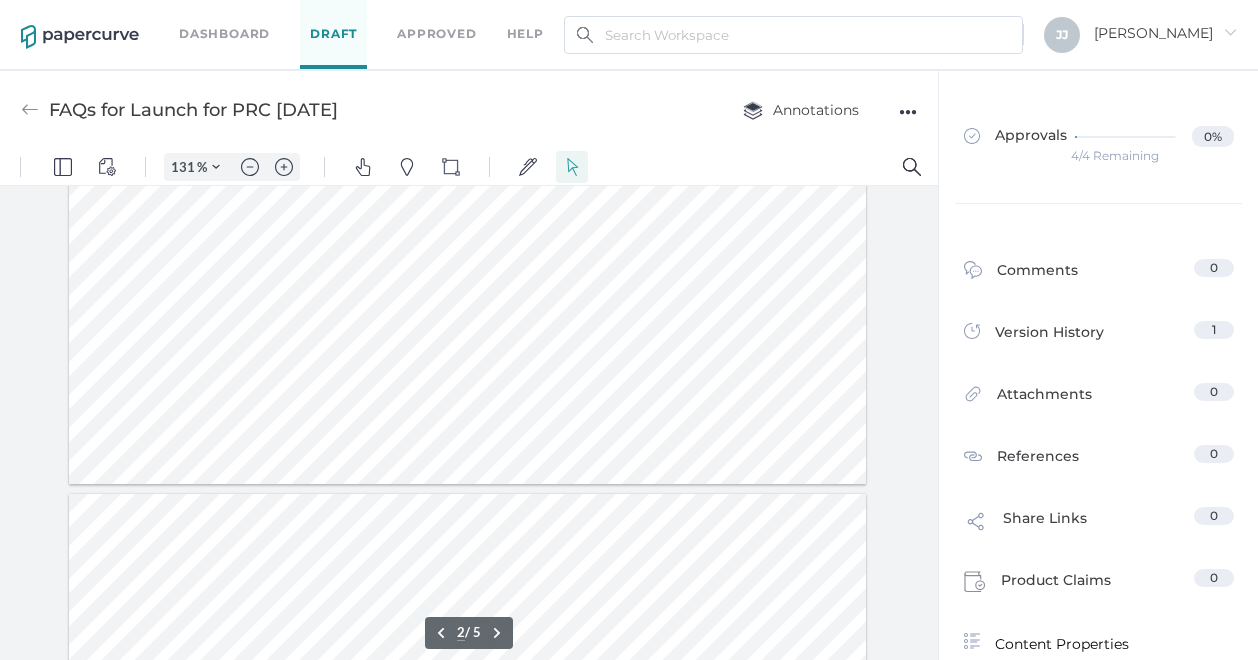 type on "3" 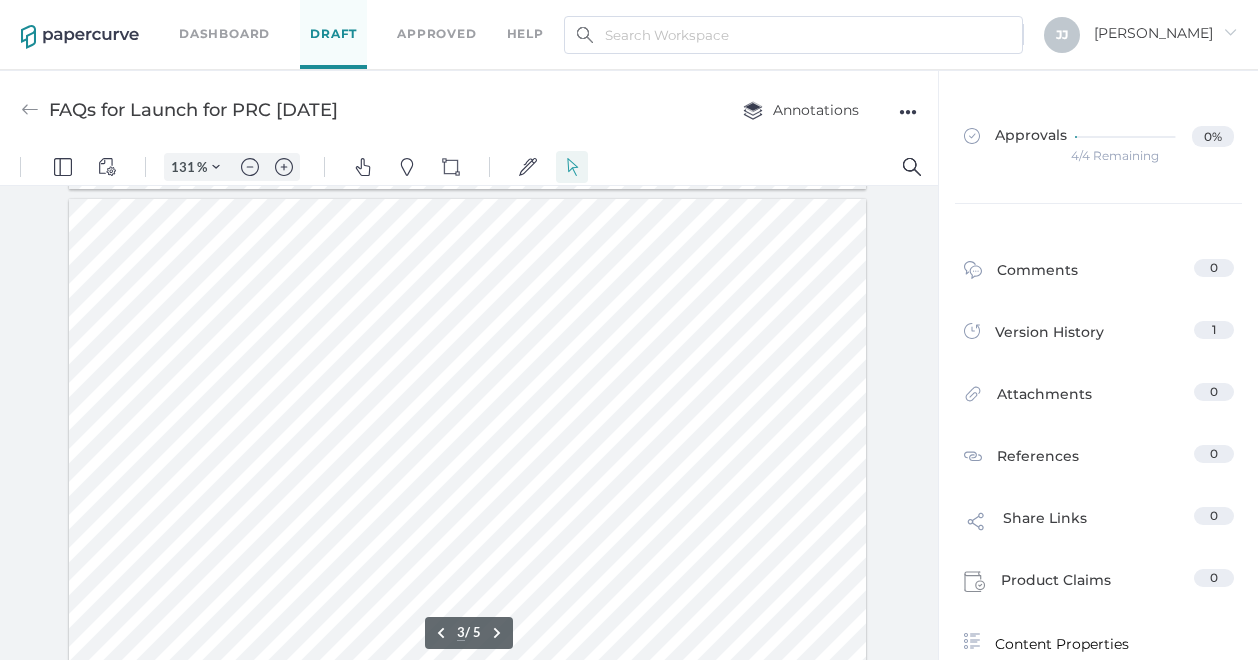 scroll, scrollTop: 2083, scrollLeft: 0, axis: vertical 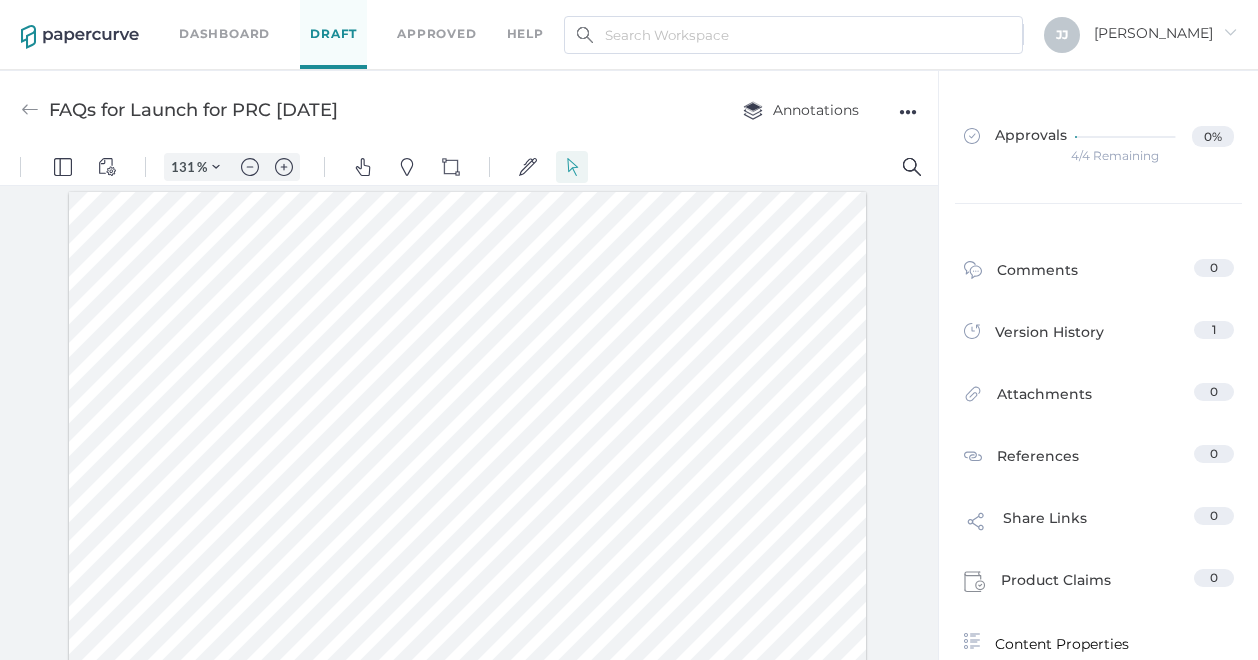 drag, startPoint x: 421, startPoint y: 320, endPoint x: 500, endPoint y: 319, distance: 79.00633 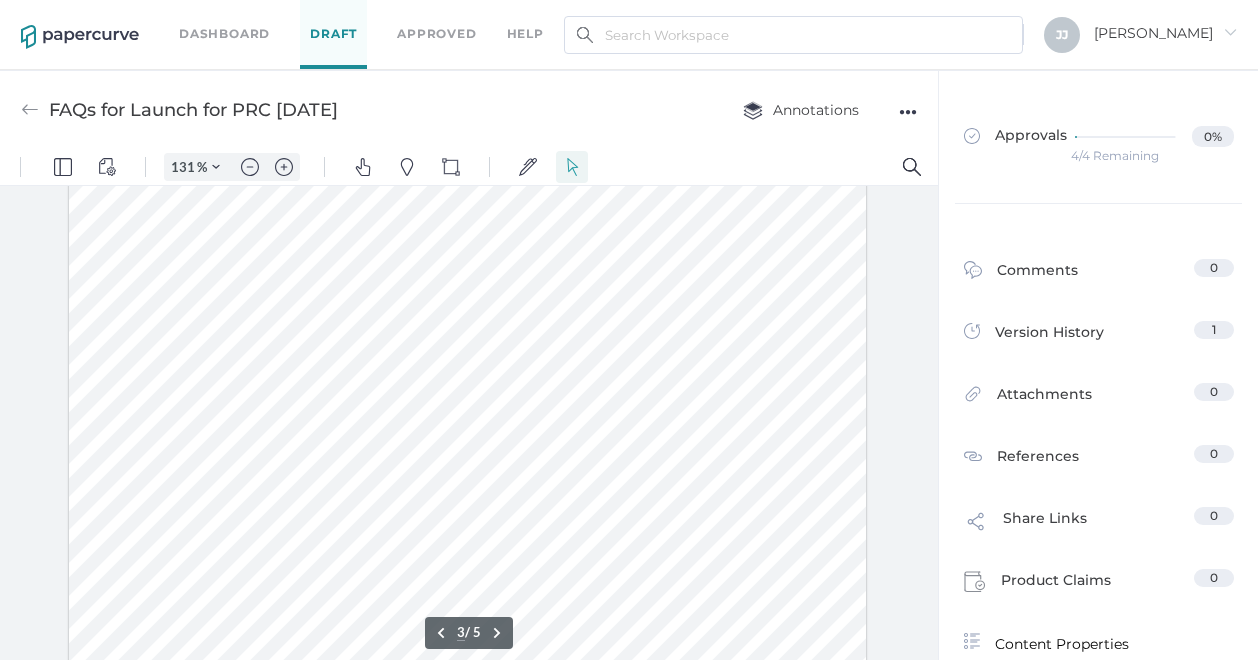 scroll, scrollTop: 2435, scrollLeft: 0, axis: vertical 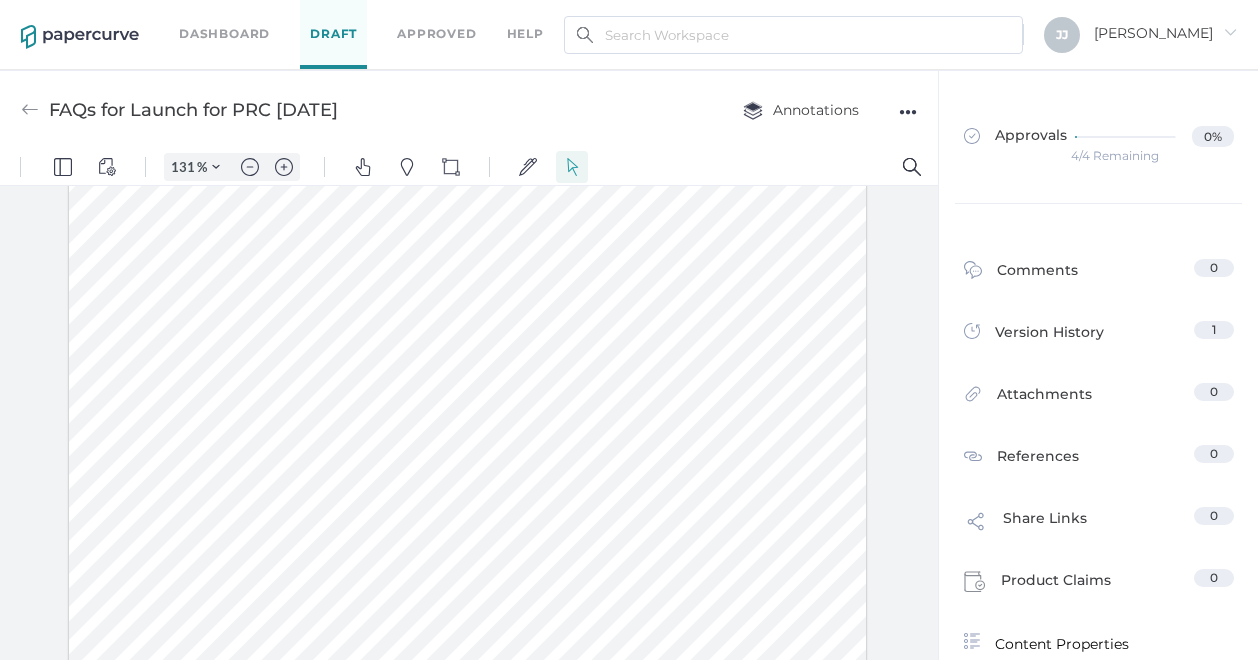 drag, startPoint x: 356, startPoint y: 336, endPoint x: 562, endPoint y: 340, distance: 206.03883 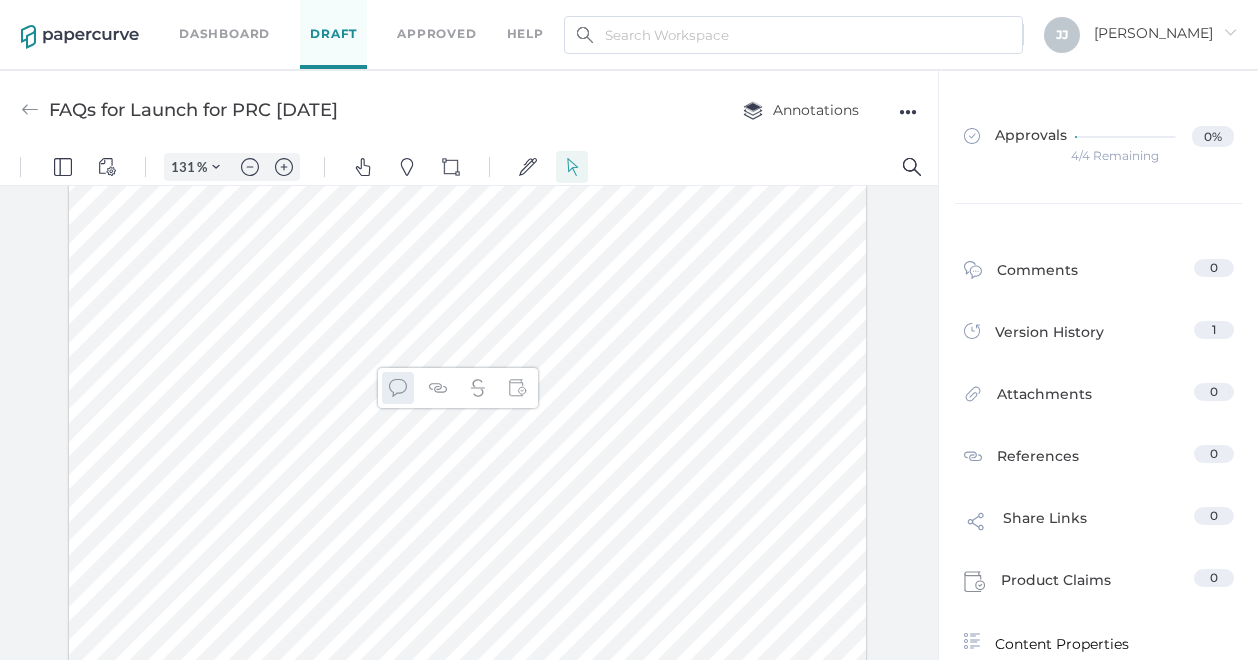 click at bounding box center [398, 388] 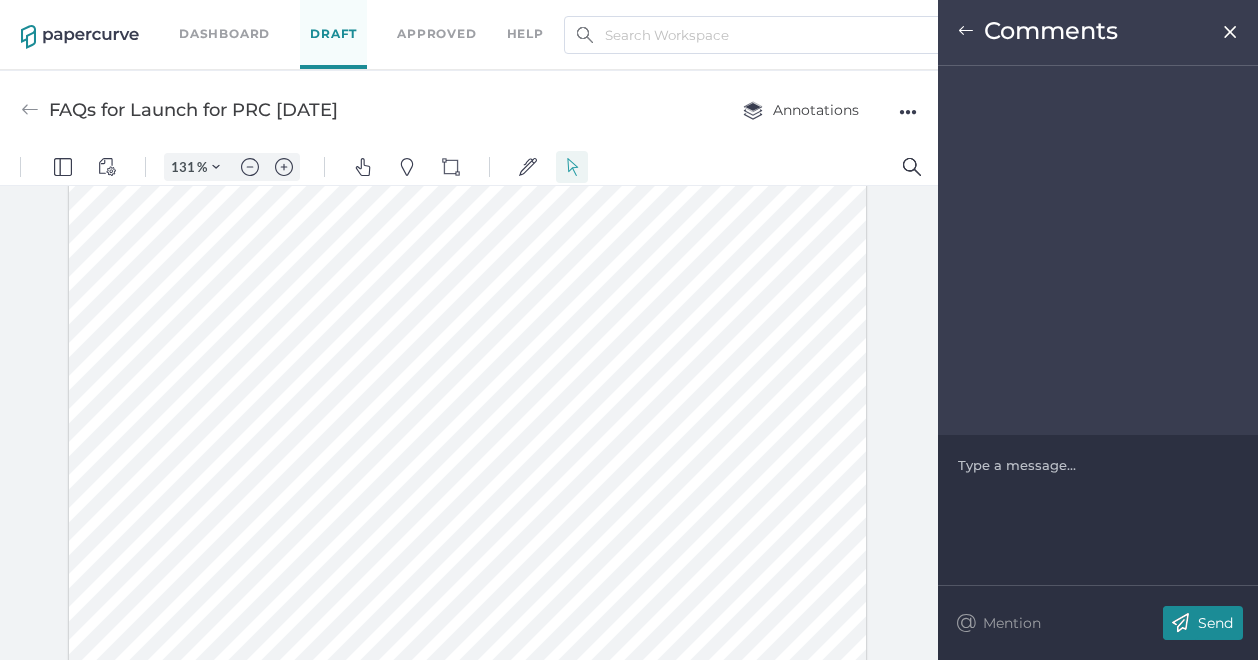 click at bounding box center (1098, 465) 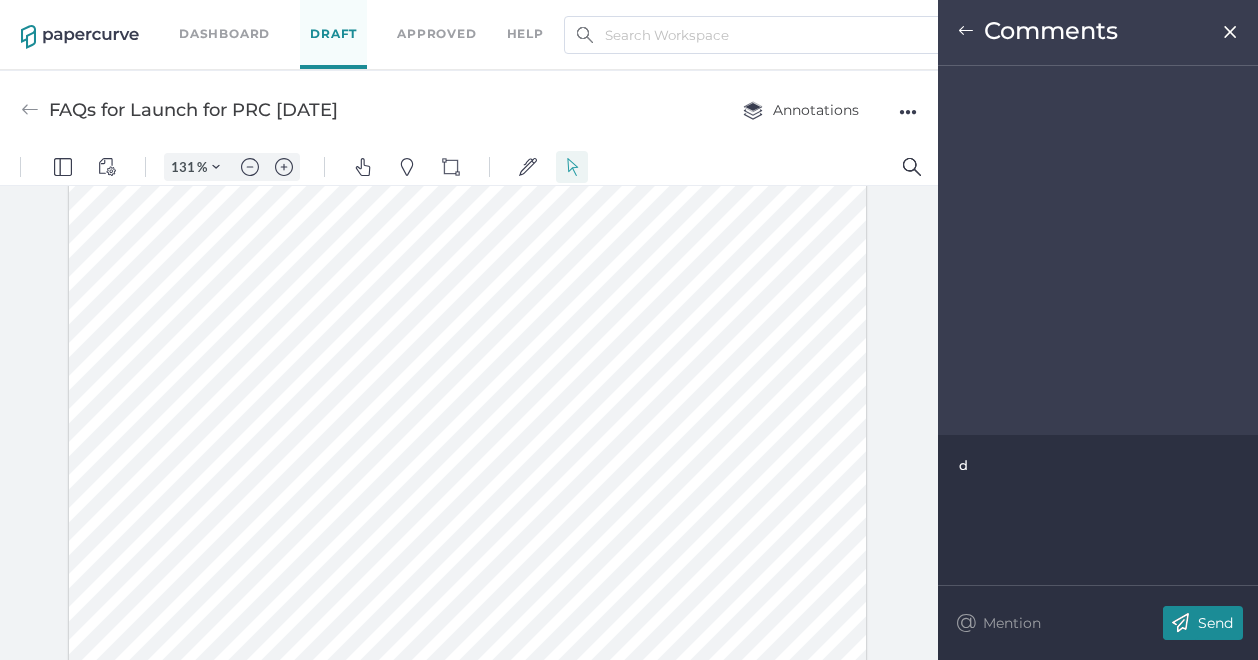 type 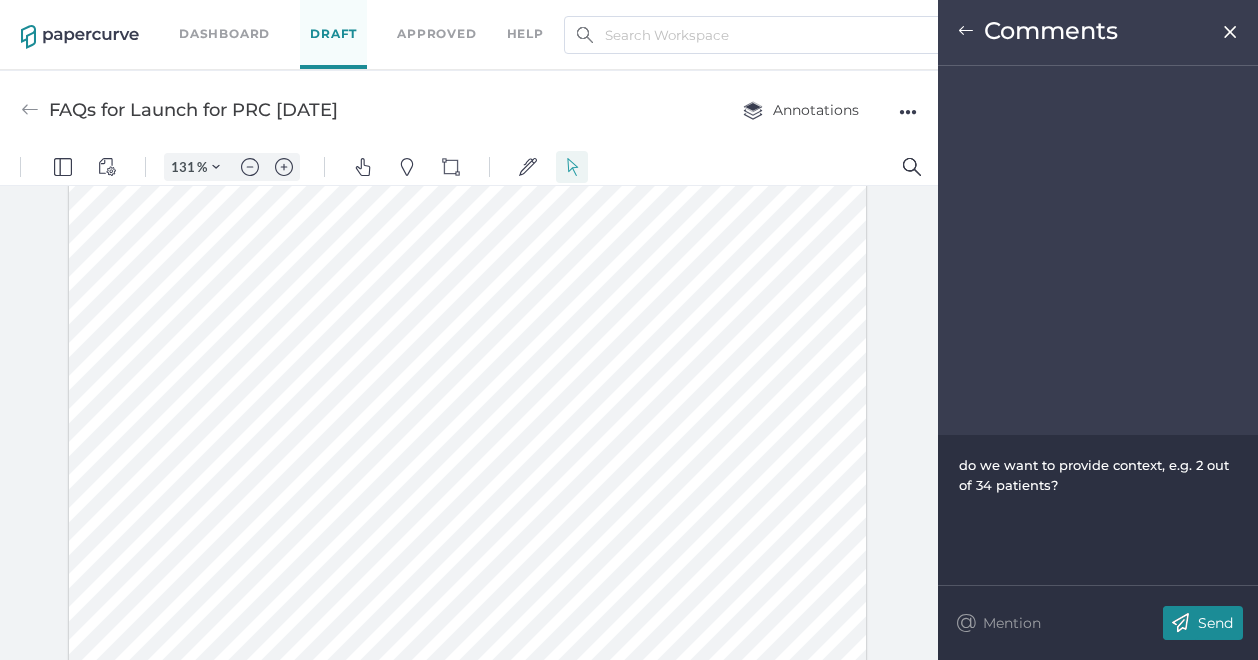 click on "Send" at bounding box center (1215, 623) 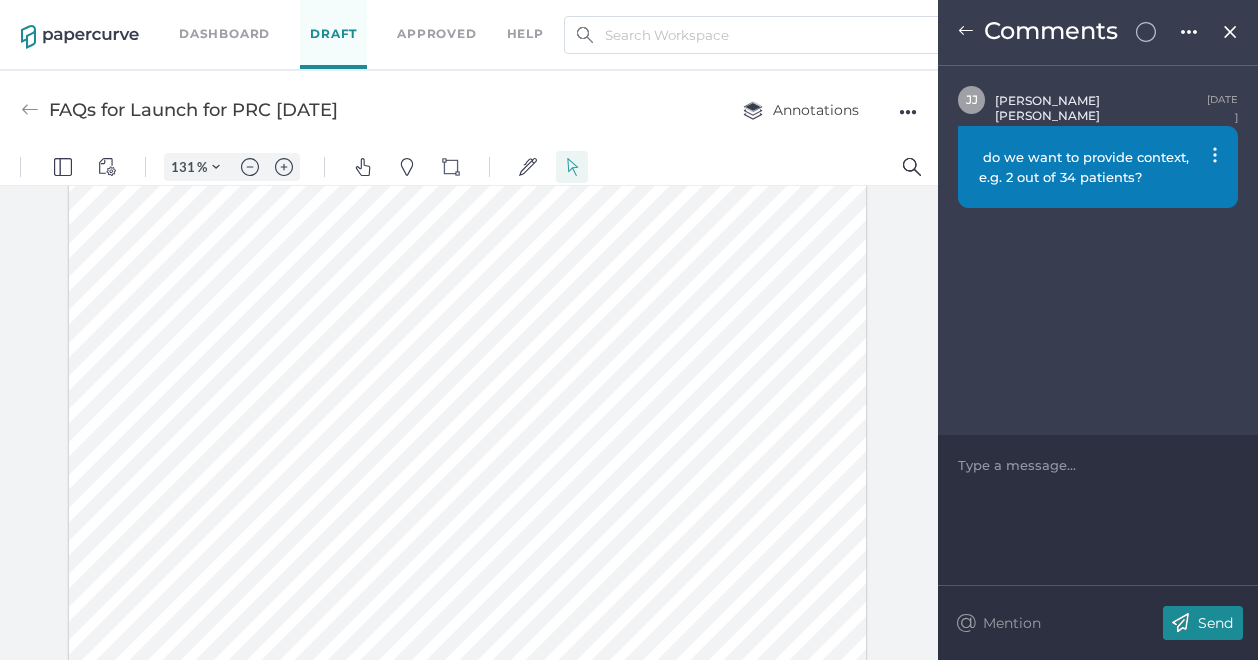 click at bounding box center [468, 147] 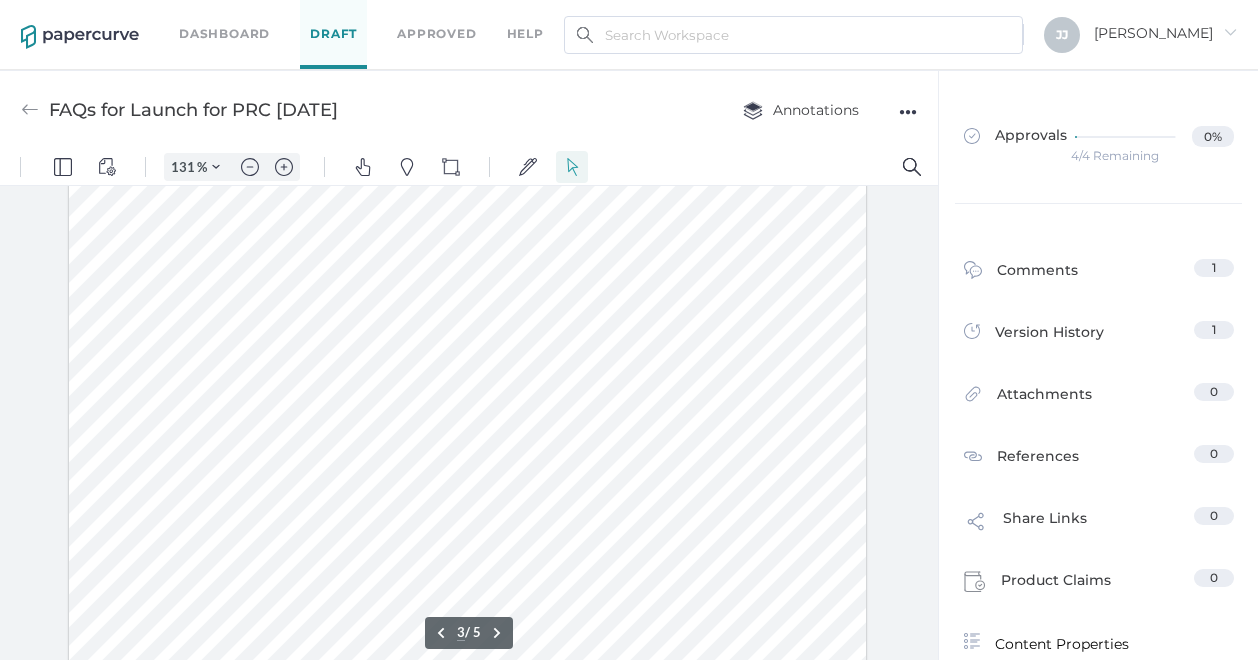 scroll, scrollTop: 2169, scrollLeft: 0, axis: vertical 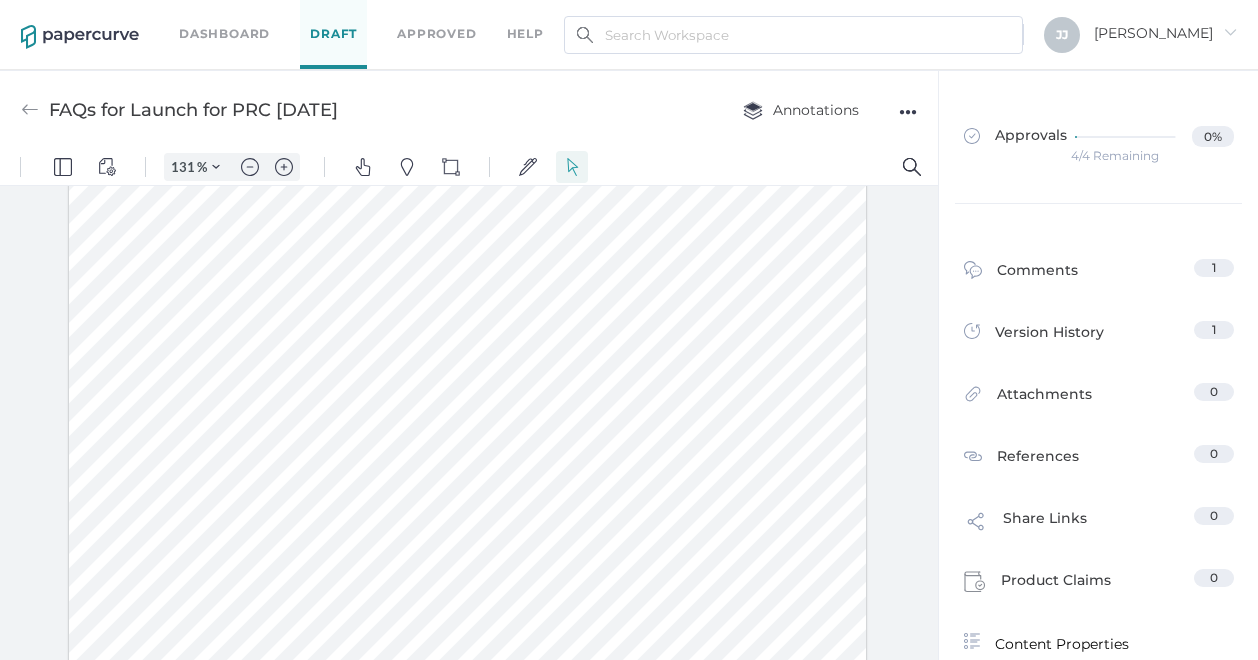 drag, startPoint x: 930, startPoint y: 447, endPoint x: 941, endPoint y: 551, distance: 104.58012 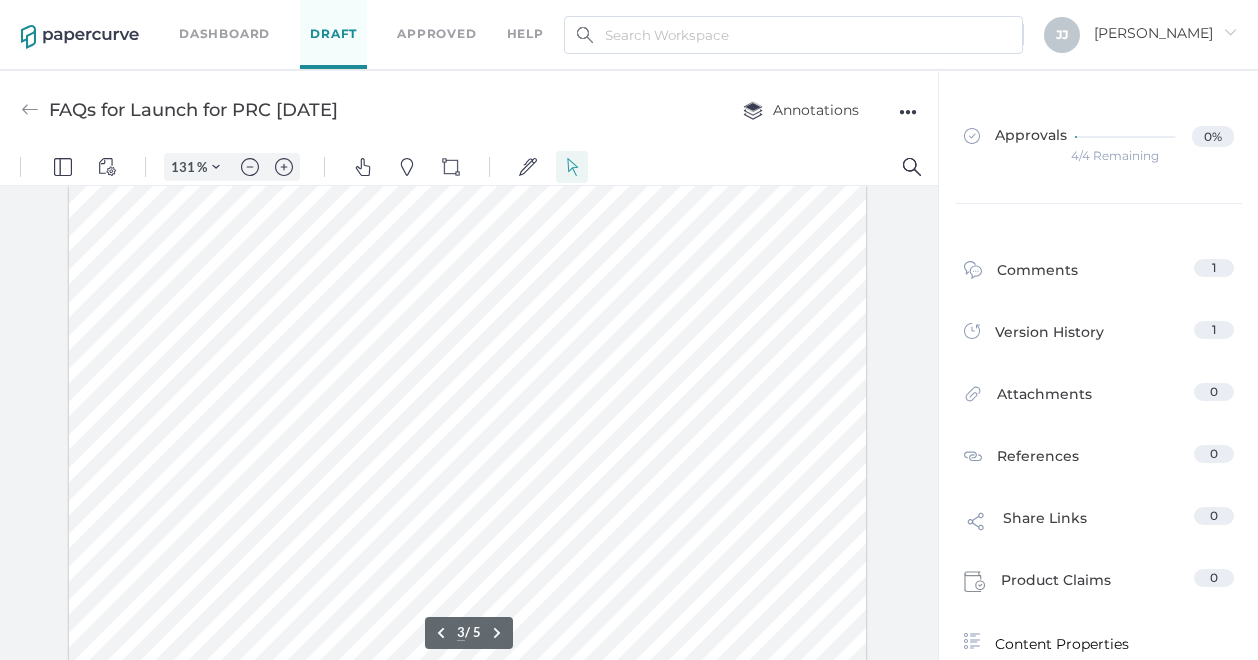 scroll, scrollTop: 2076, scrollLeft: 0, axis: vertical 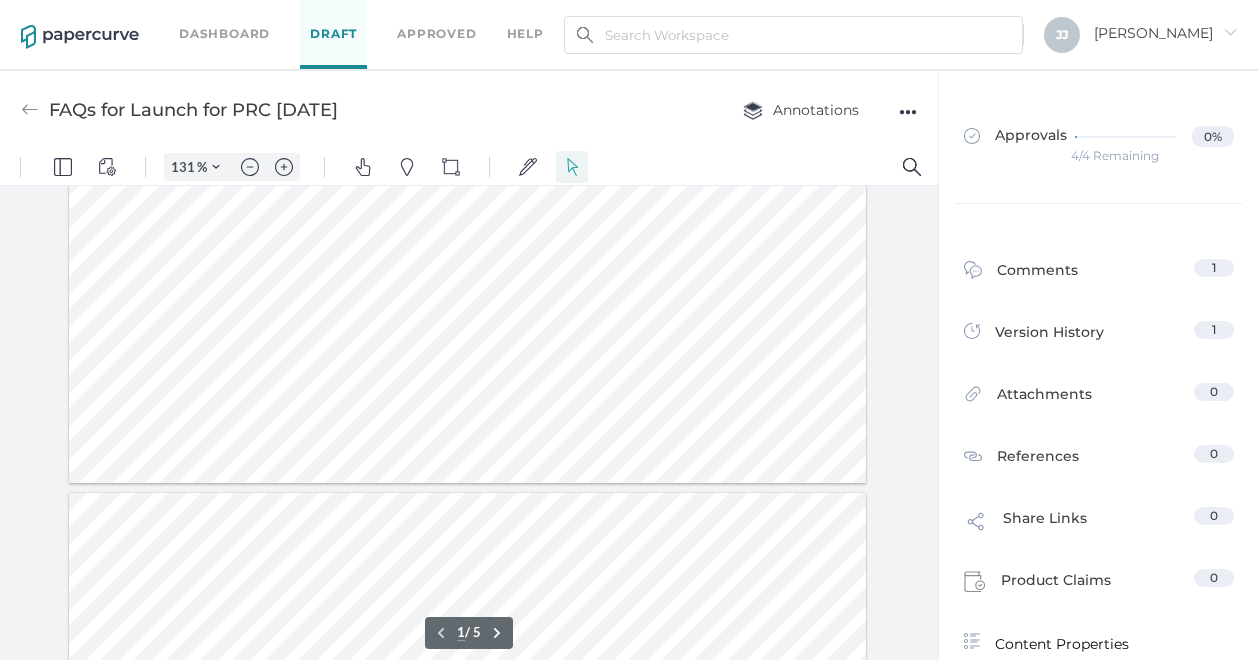 type on "2" 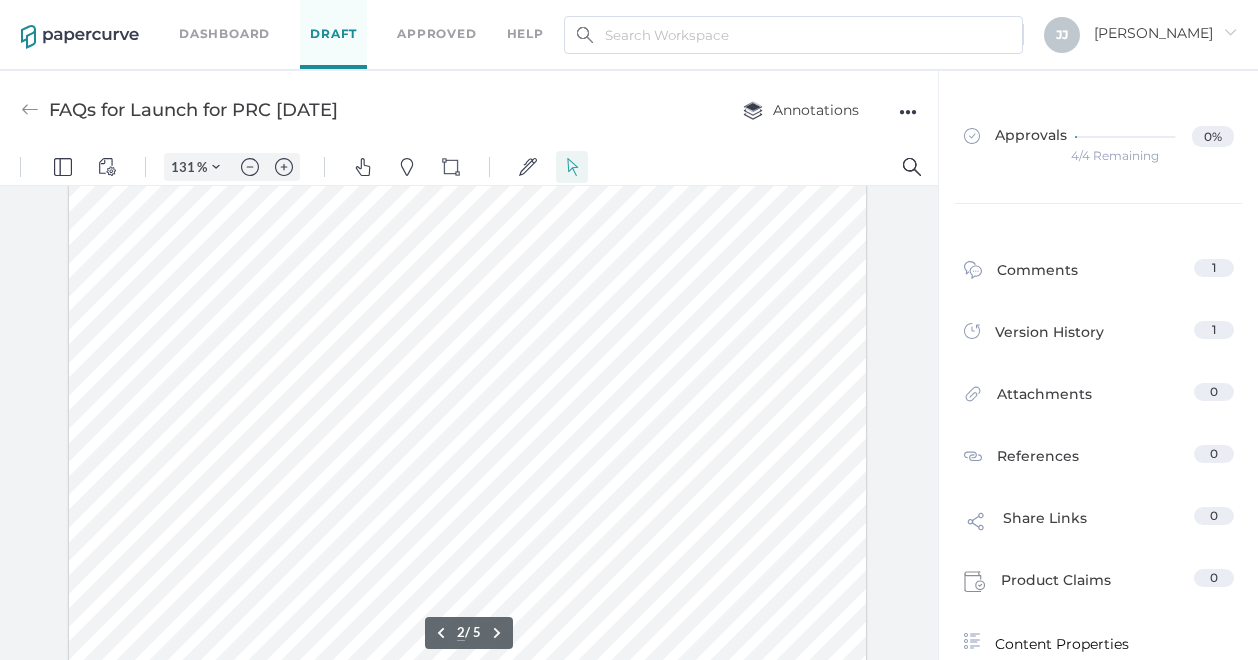 scroll, scrollTop: 1537, scrollLeft: 0, axis: vertical 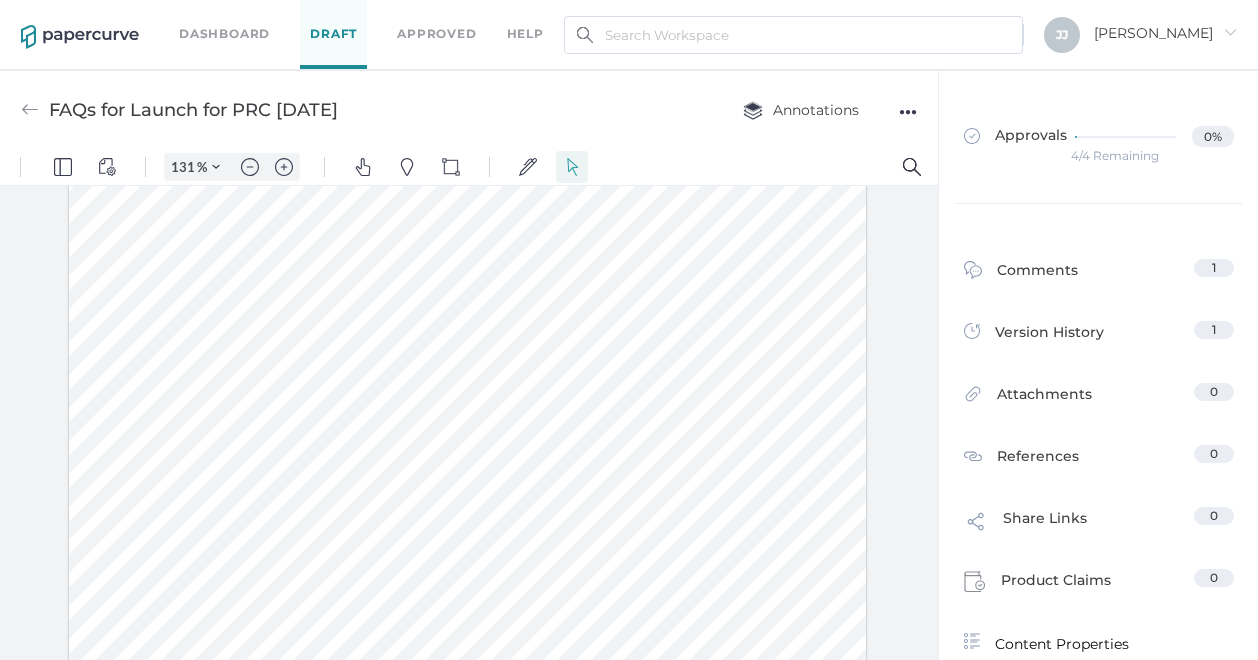 drag, startPoint x: 162, startPoint y: 291, endPoint x: 296, endPoint y: 285, distance: 134.13426 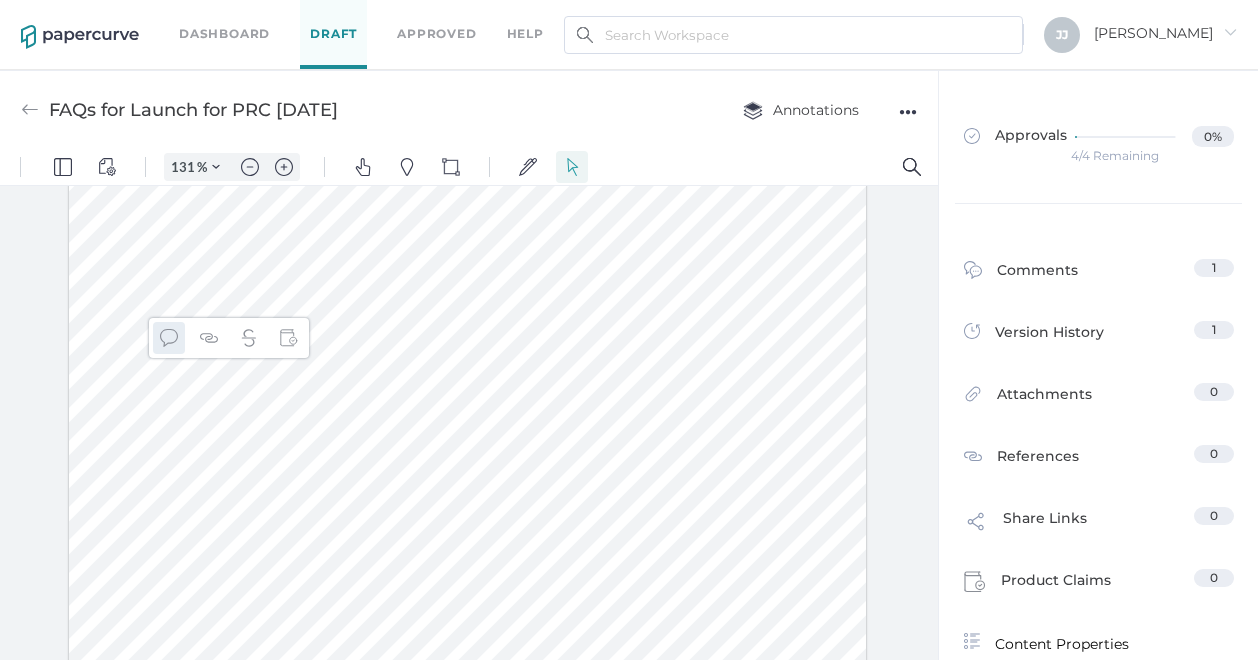 click at bounding box center (169, 338) 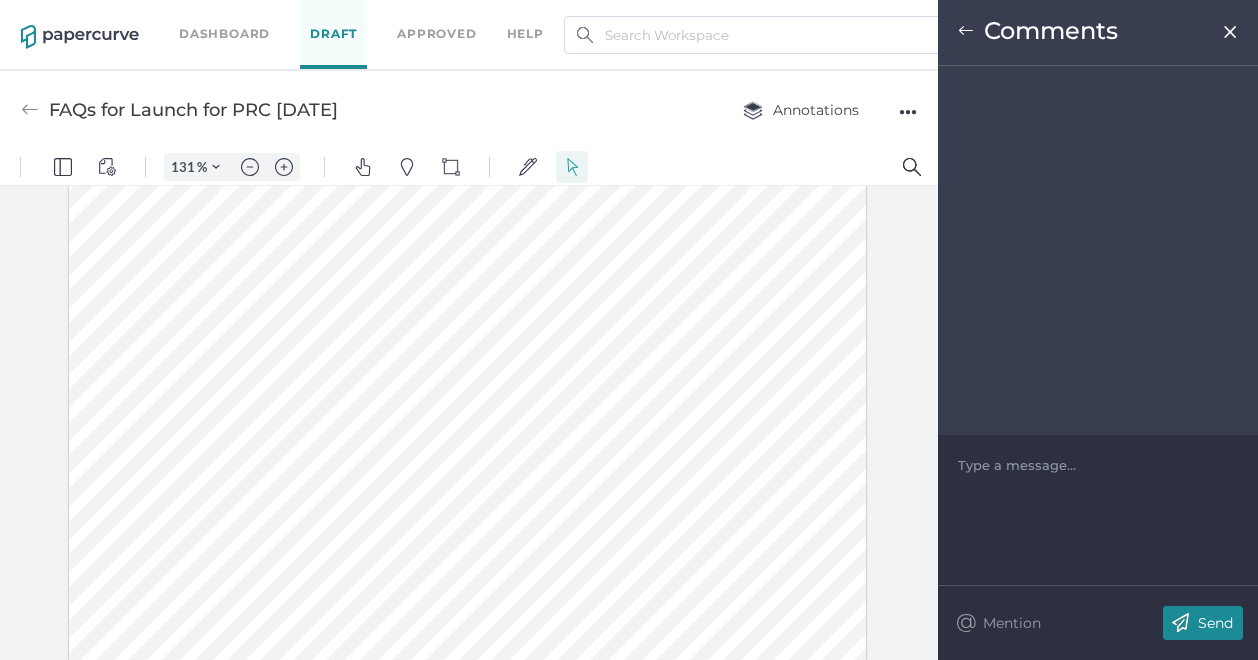 click at bounding box center (1098, 465) 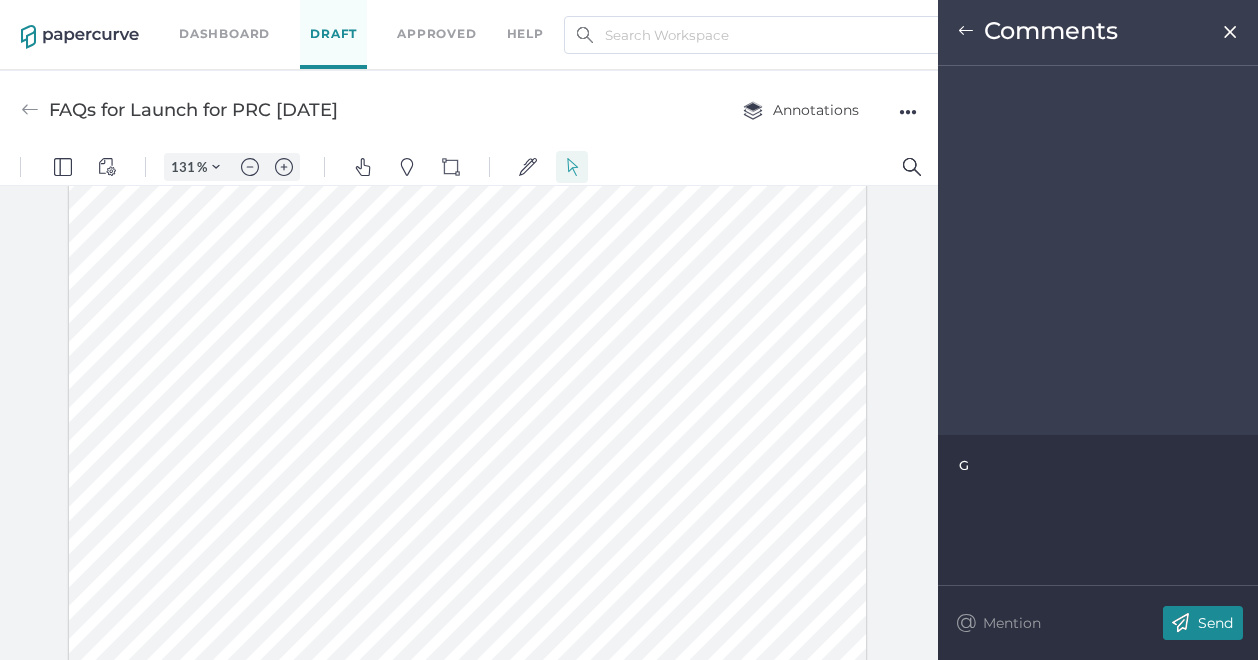 type 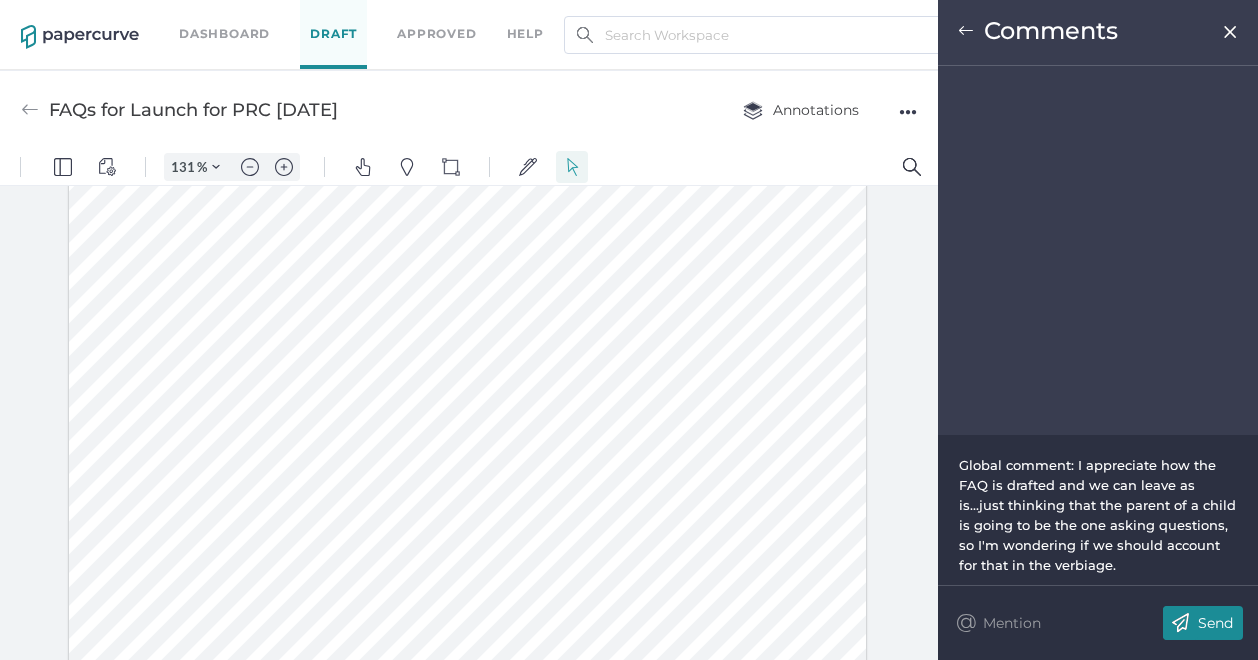 click on "Send" at bounding box center (1215, 623) 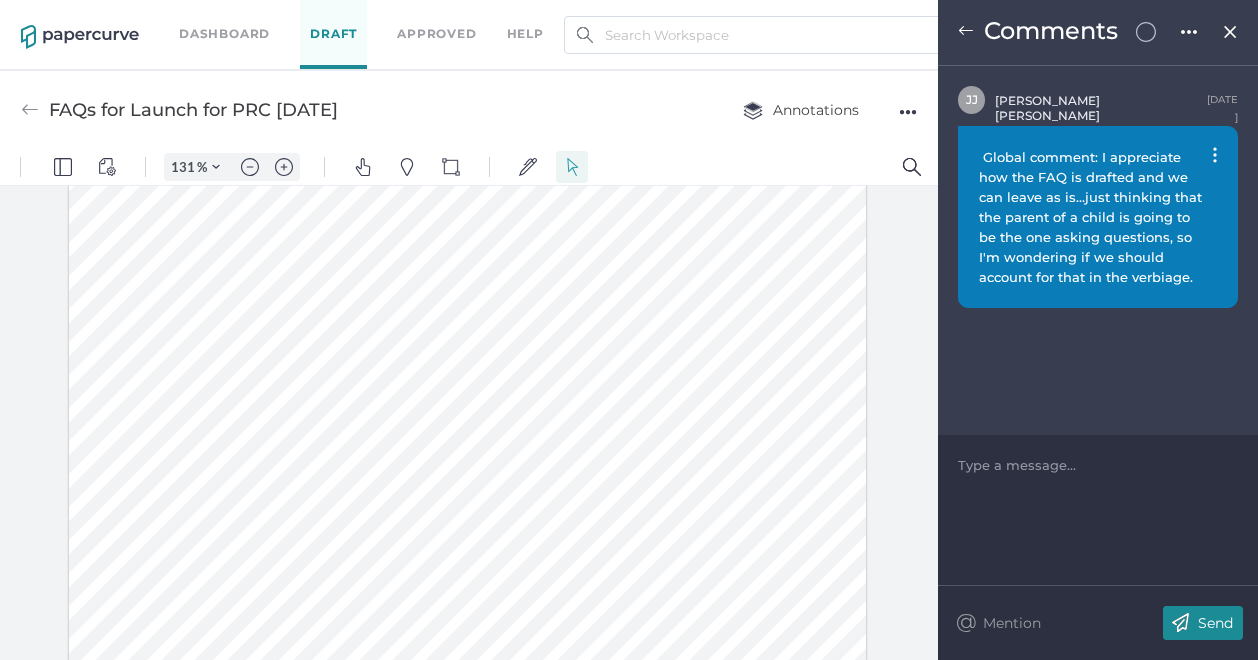 click at bounding box center [1230, 32] 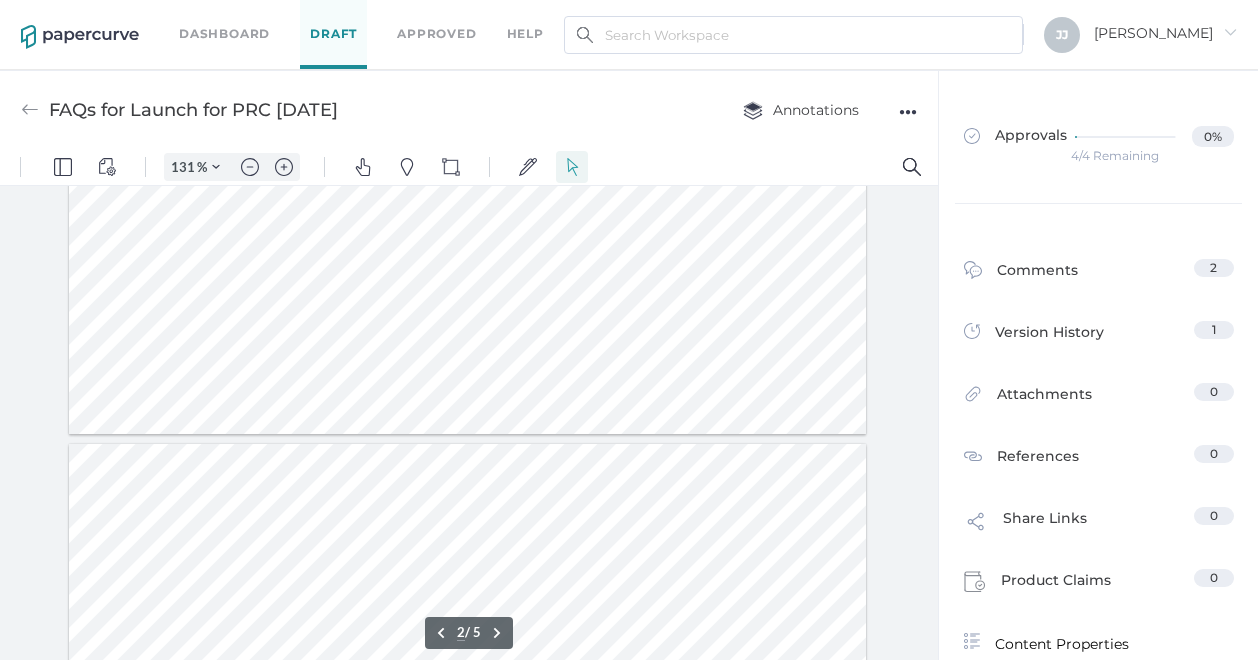 type on "3" 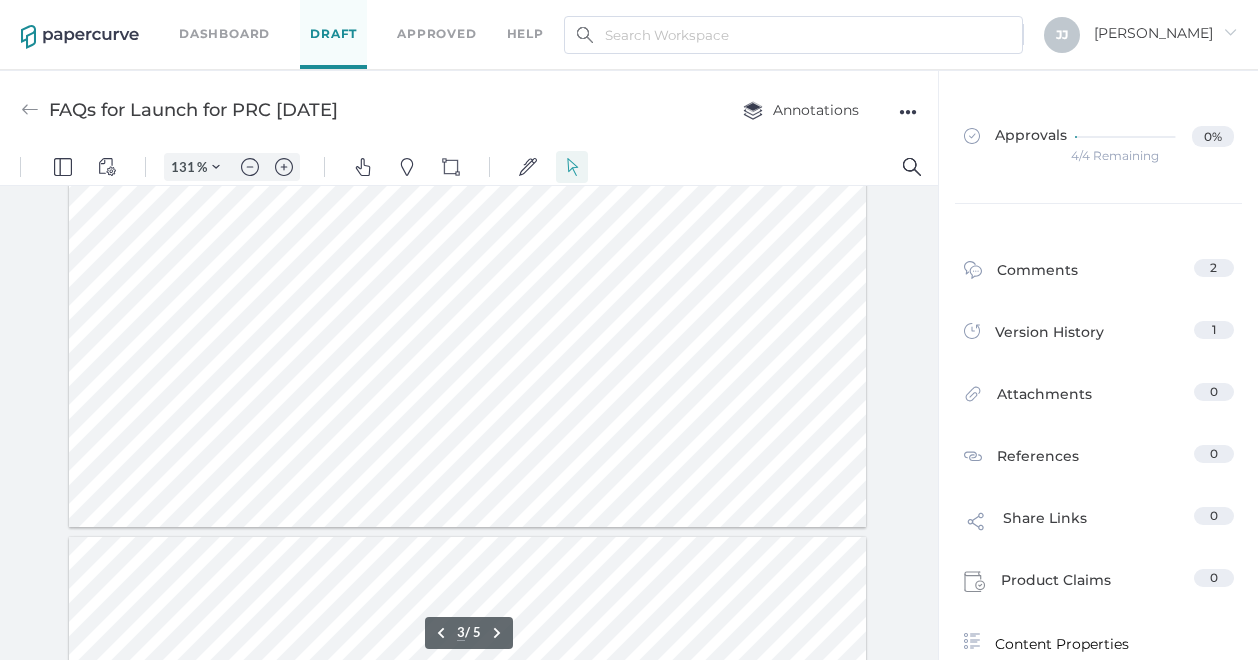 scroll, scrollTop: 2772, scrollLeft: 0, axis: vertical 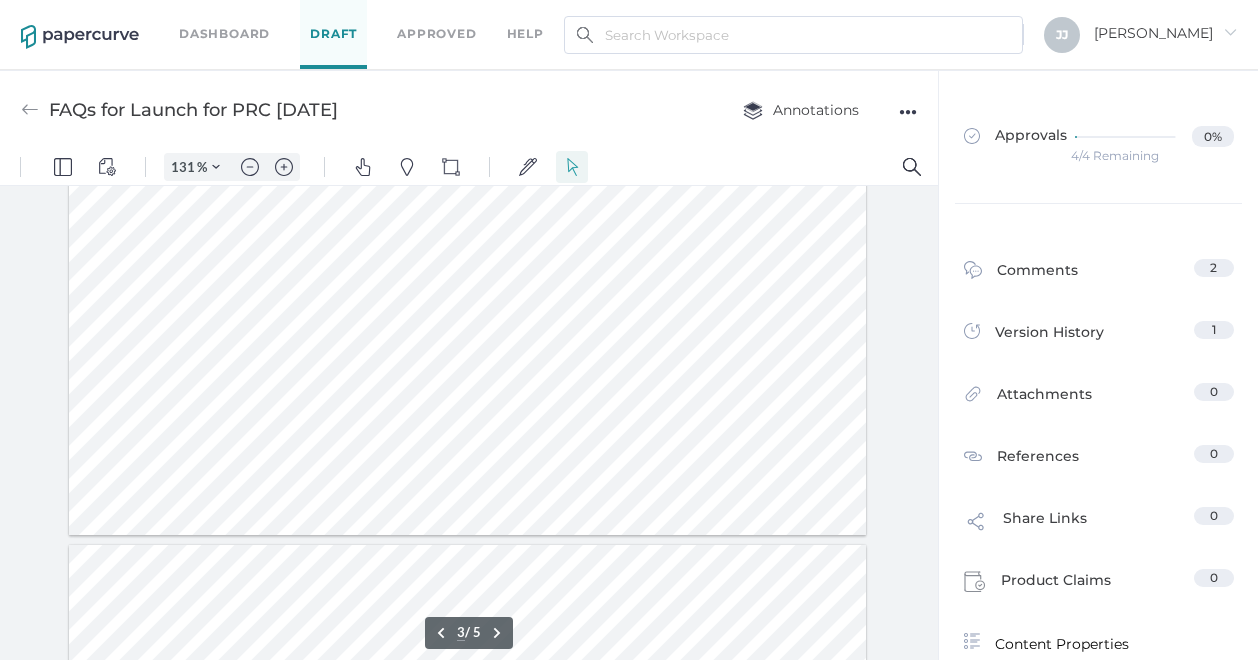 drag, startPoint x: 934, startPoint y: 351, endPoint x: 939, endPoint y: 614, distance: 263.04752 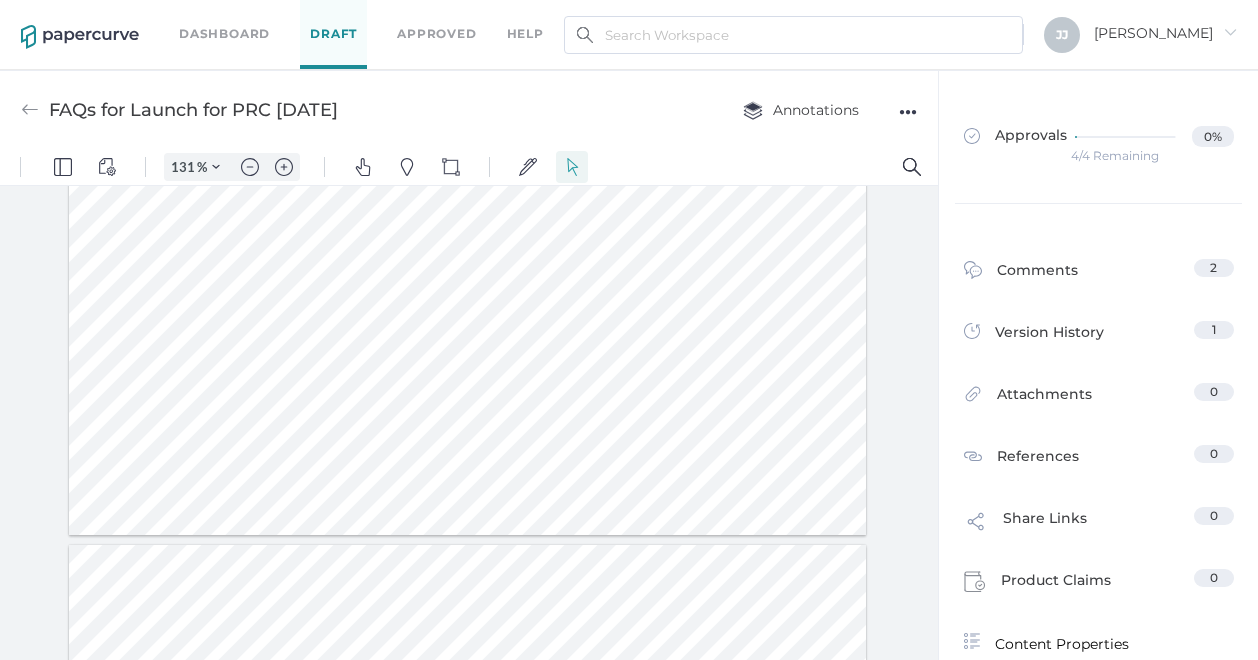 drag, startPoint x: 320, startPoint y: 301, endPoint x: 355, endPoint y: 315, distance: 37.696156 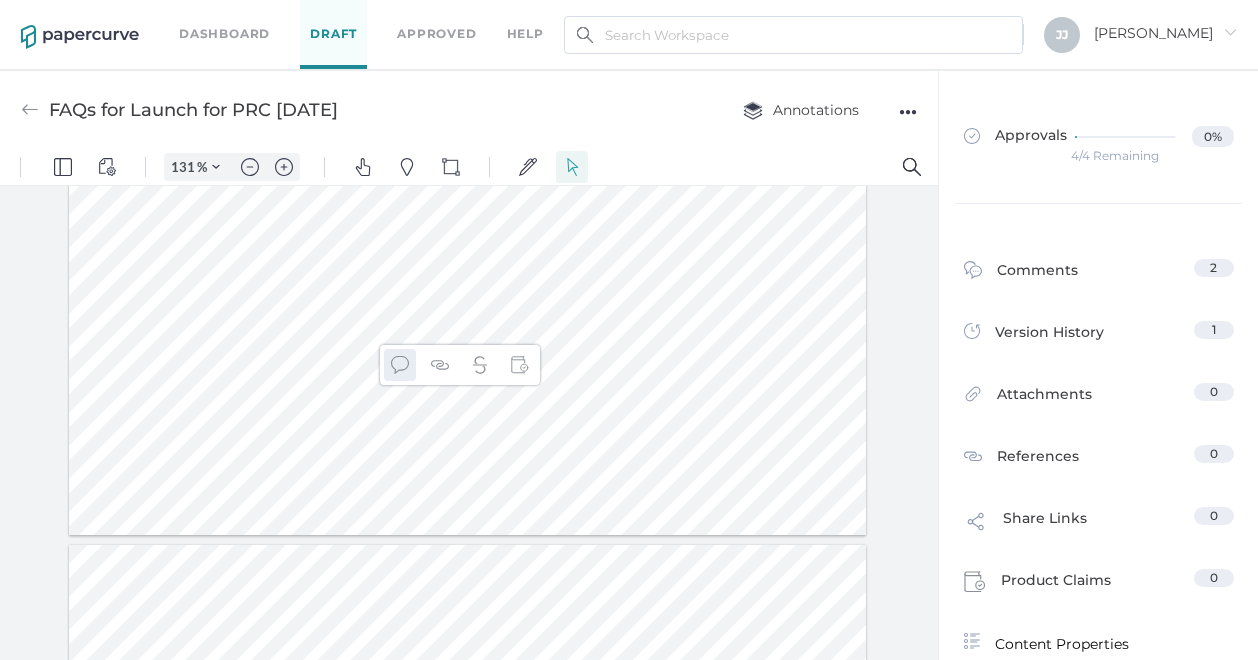 click at bounding box center [400, 365] 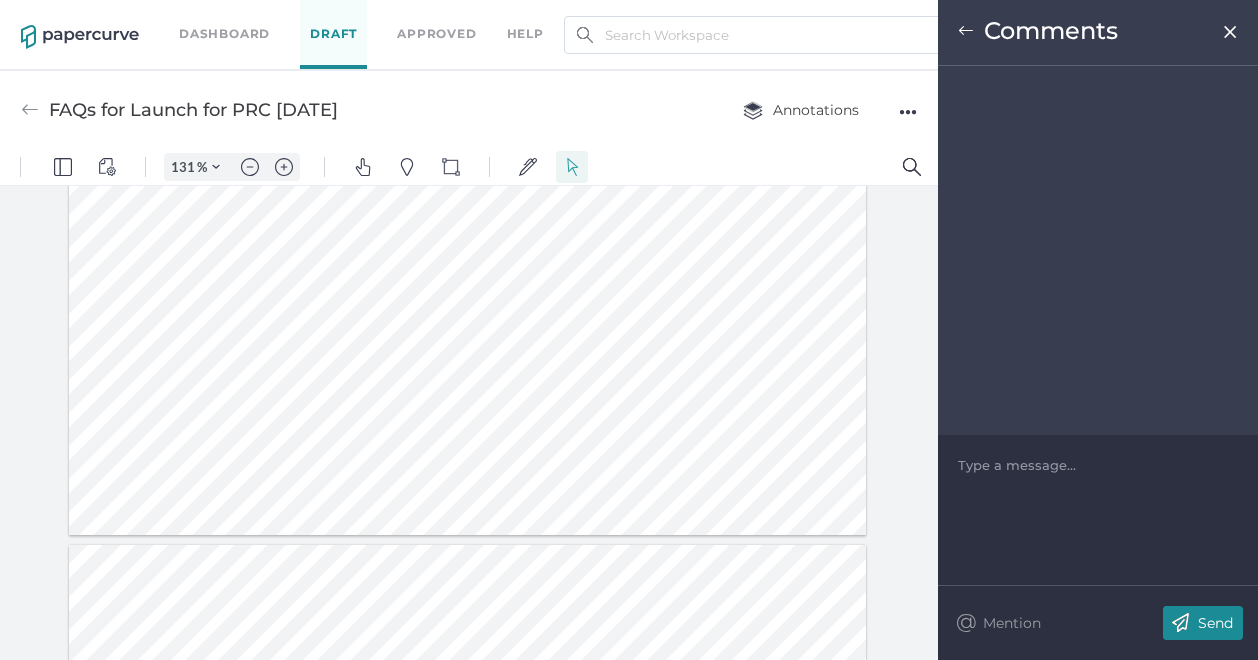click at bounding box center [1098, 465] 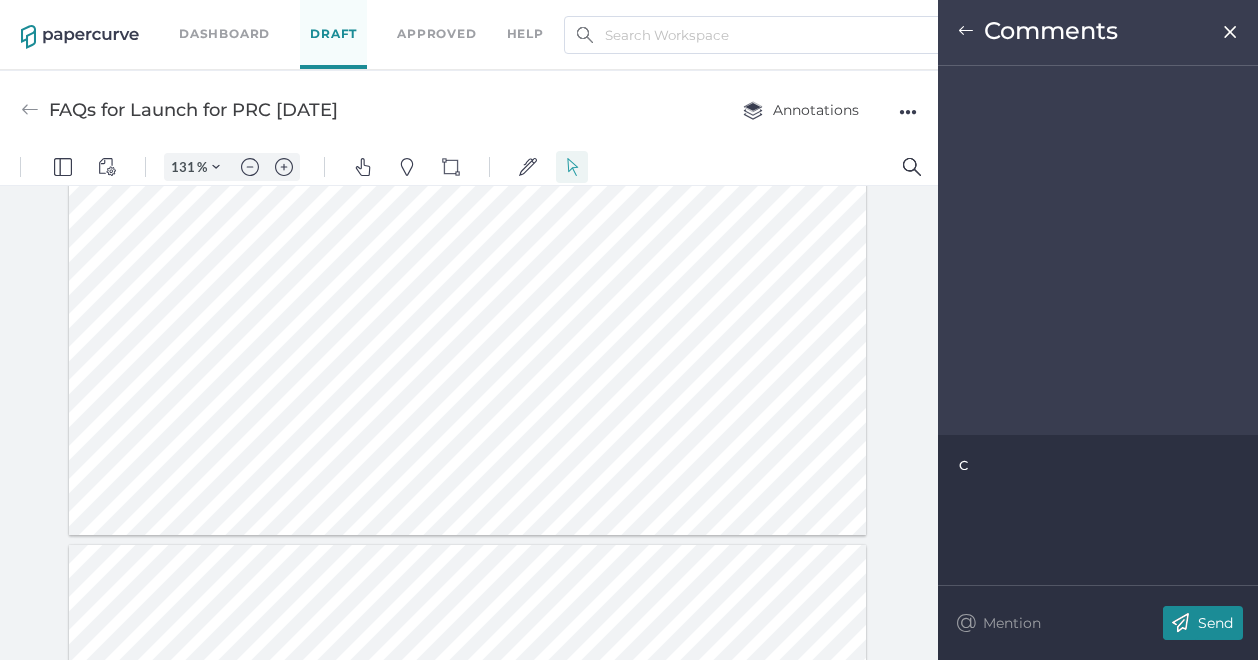 type 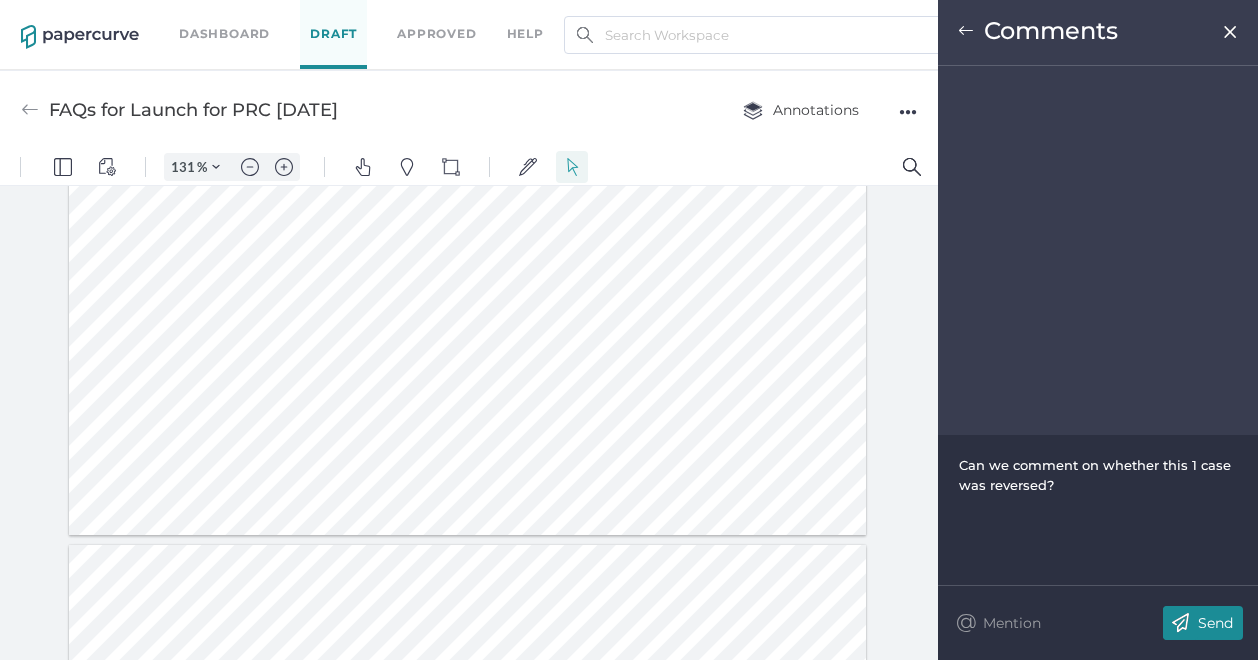 click on "Send" at bounding box center [1215, 623] 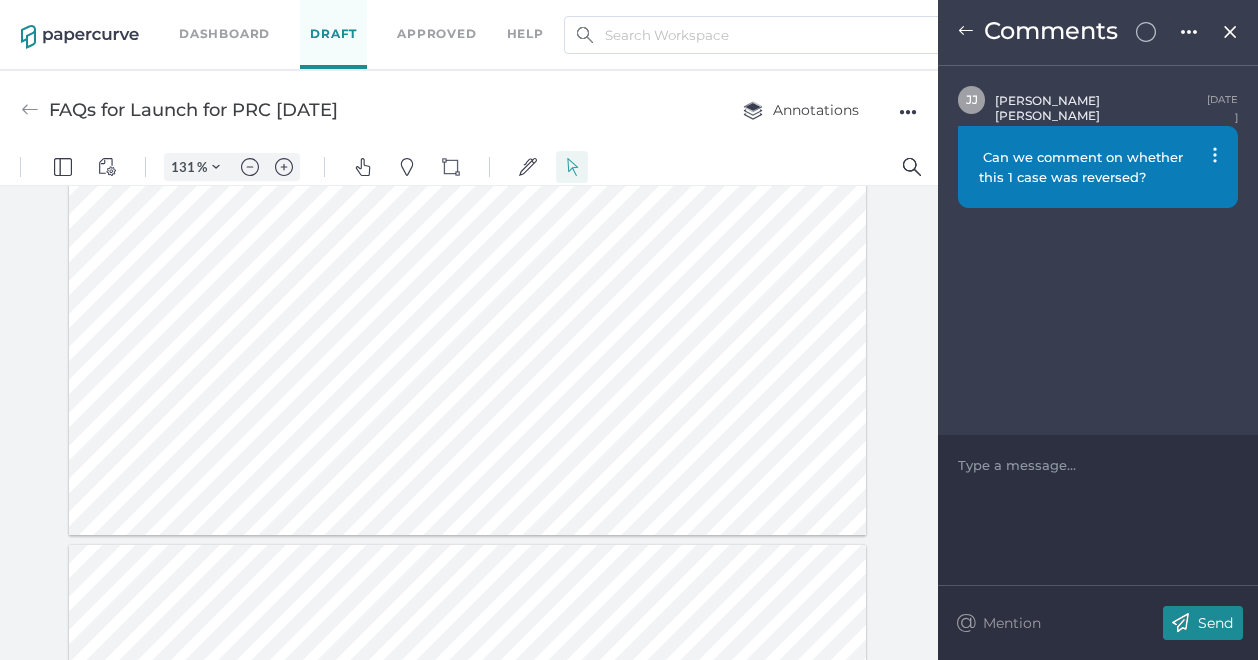 click at bounding box center [1230, 32] 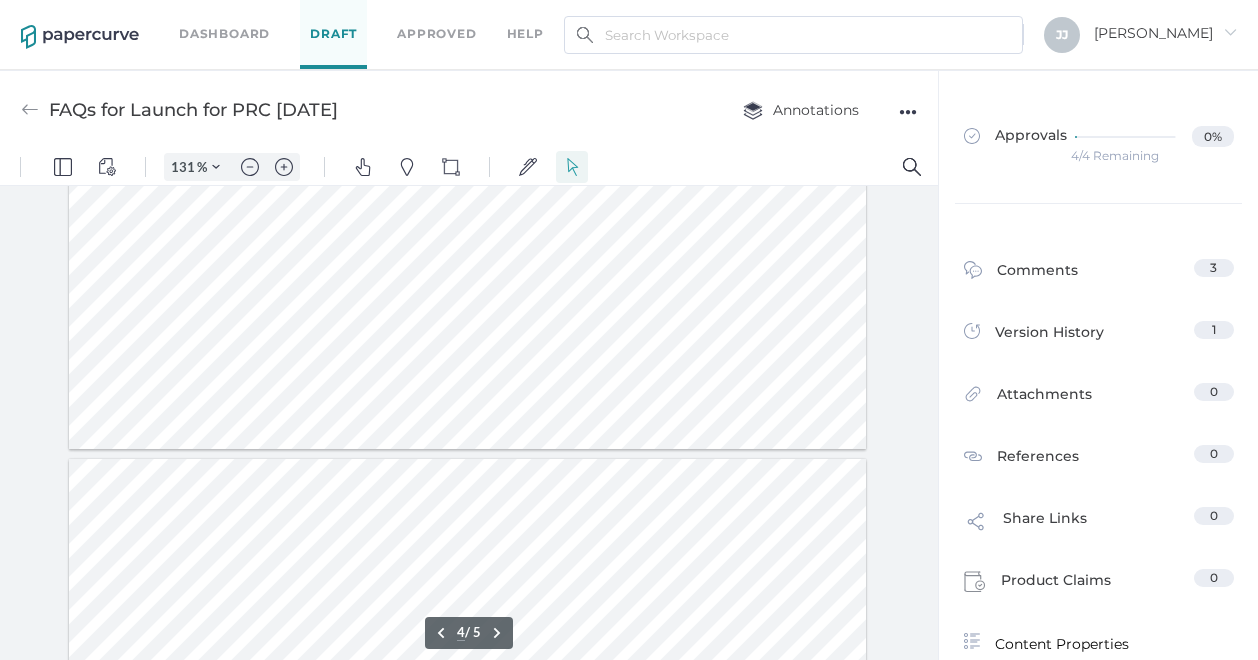 scroll, scrollTop: 3900, scrollLeft: 0, axis: vertical 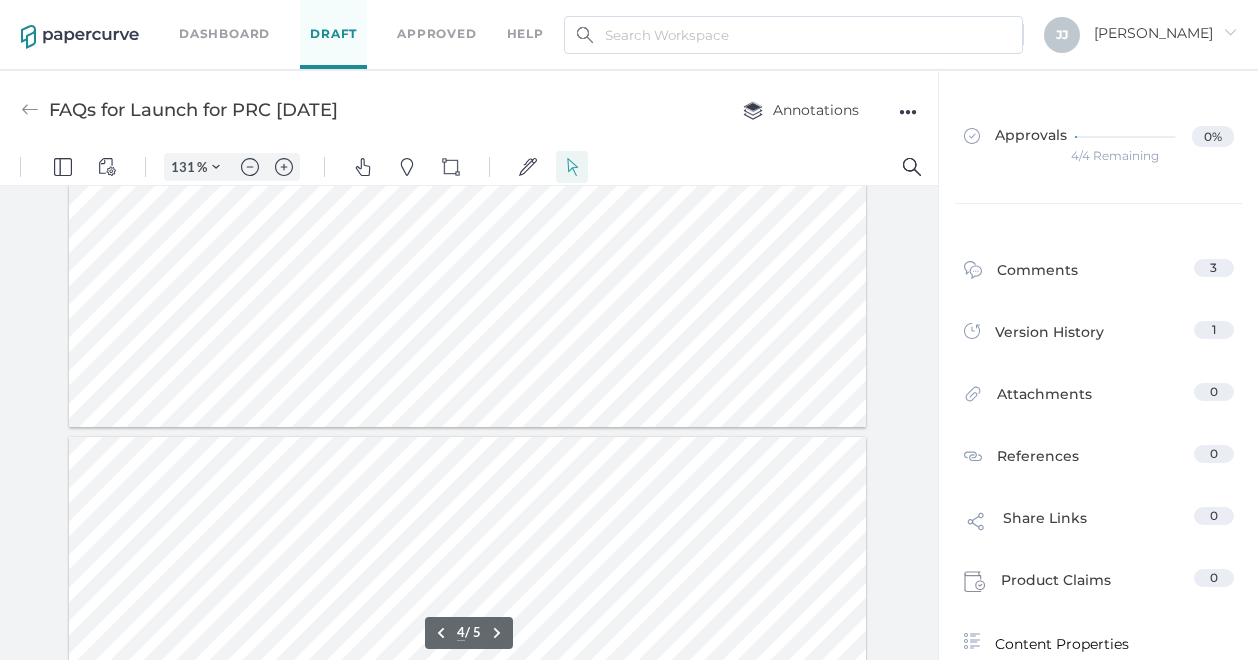 type on "5" 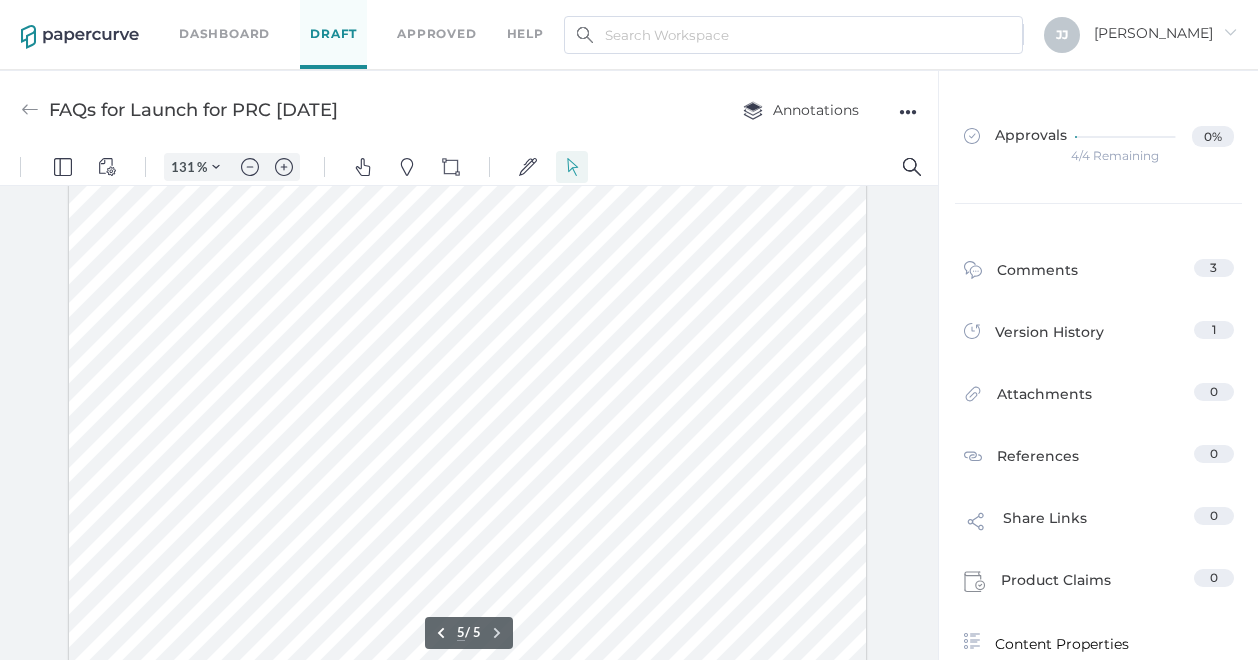 scroll, scrollTop: 4511, scrollLeft: 0, axis: vertical 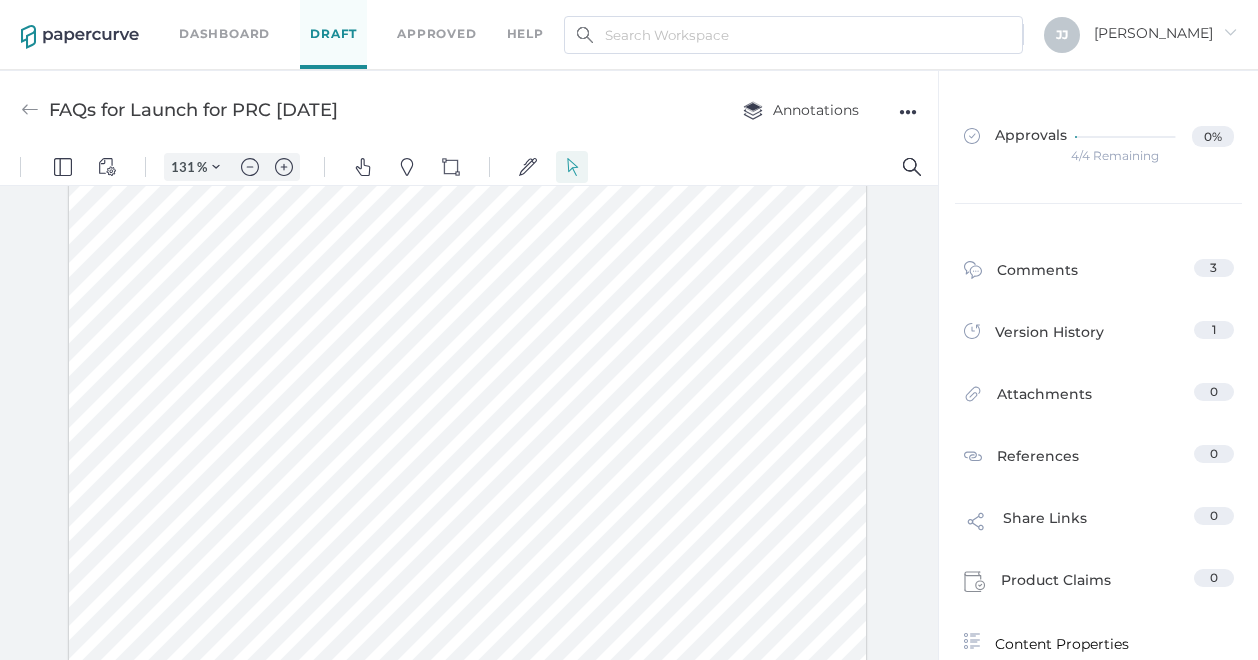 drag, startPoint x: 264, startPoint y: 274, endPoint x: 276, endPoint y: 275, distance: 12.0415945 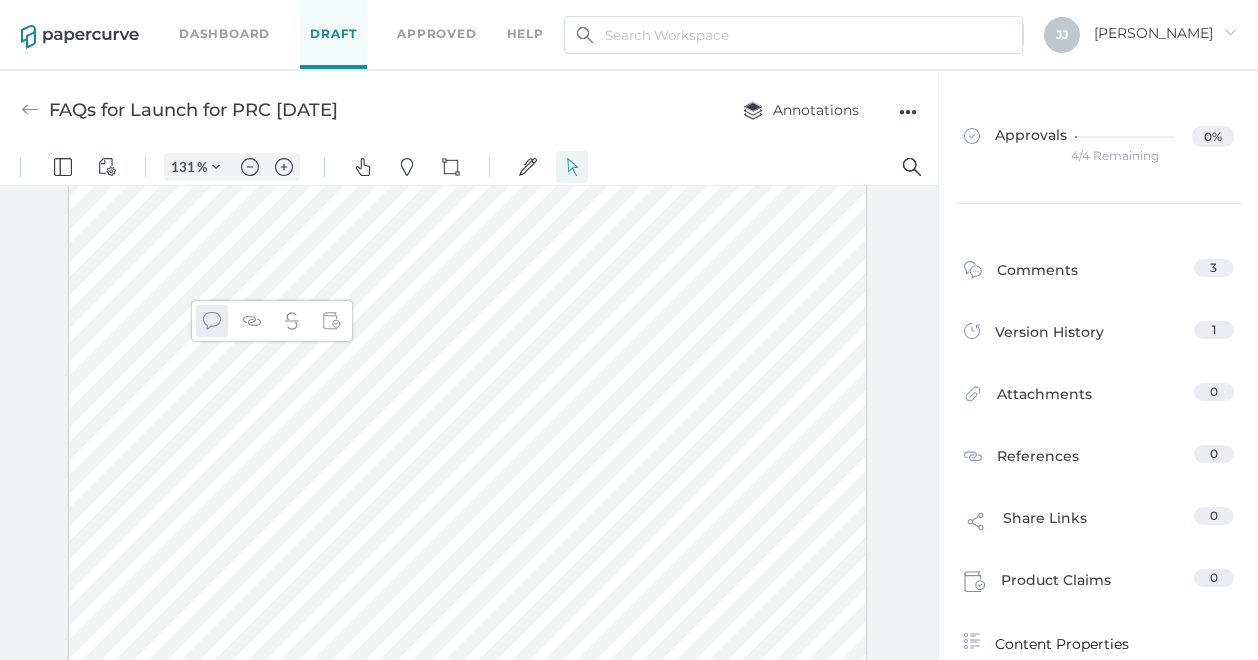 click at bounding box center [212, 321] 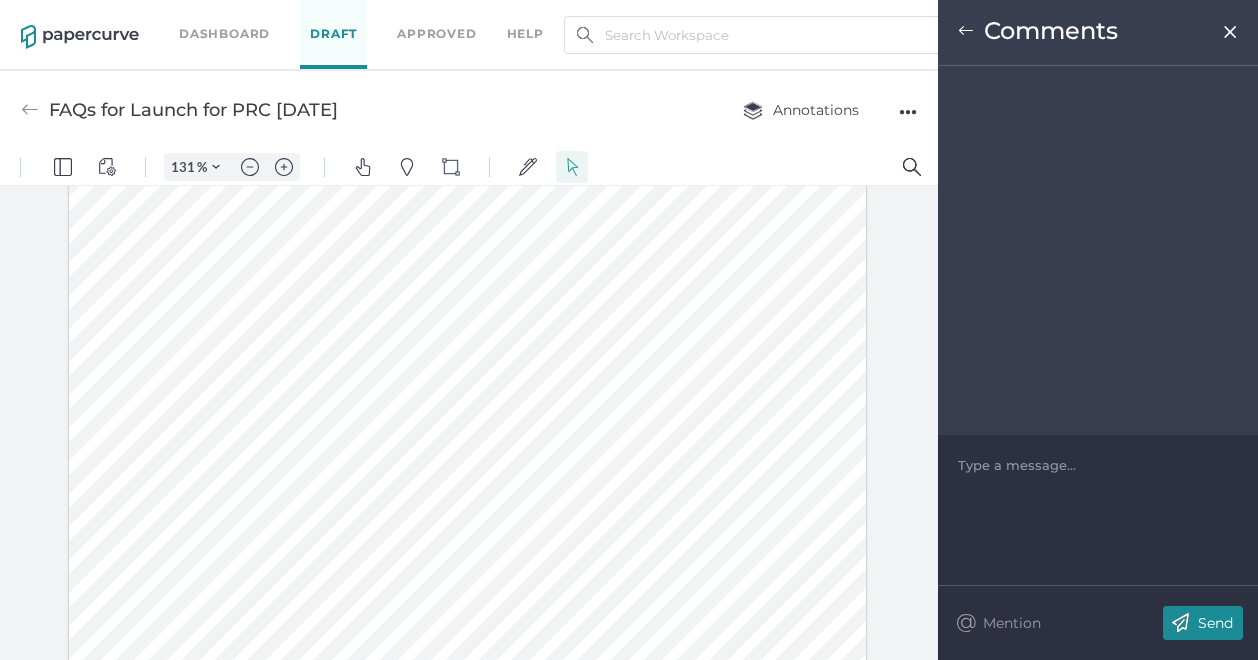 click at bounding box center [1098, 465] 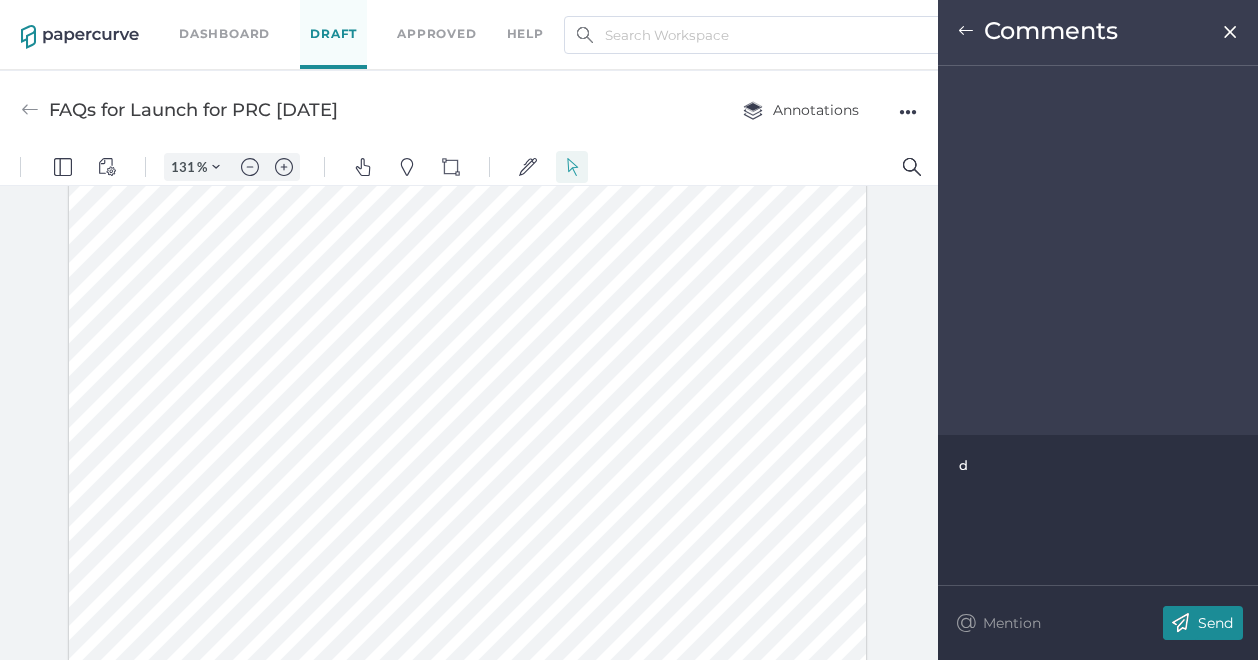 type 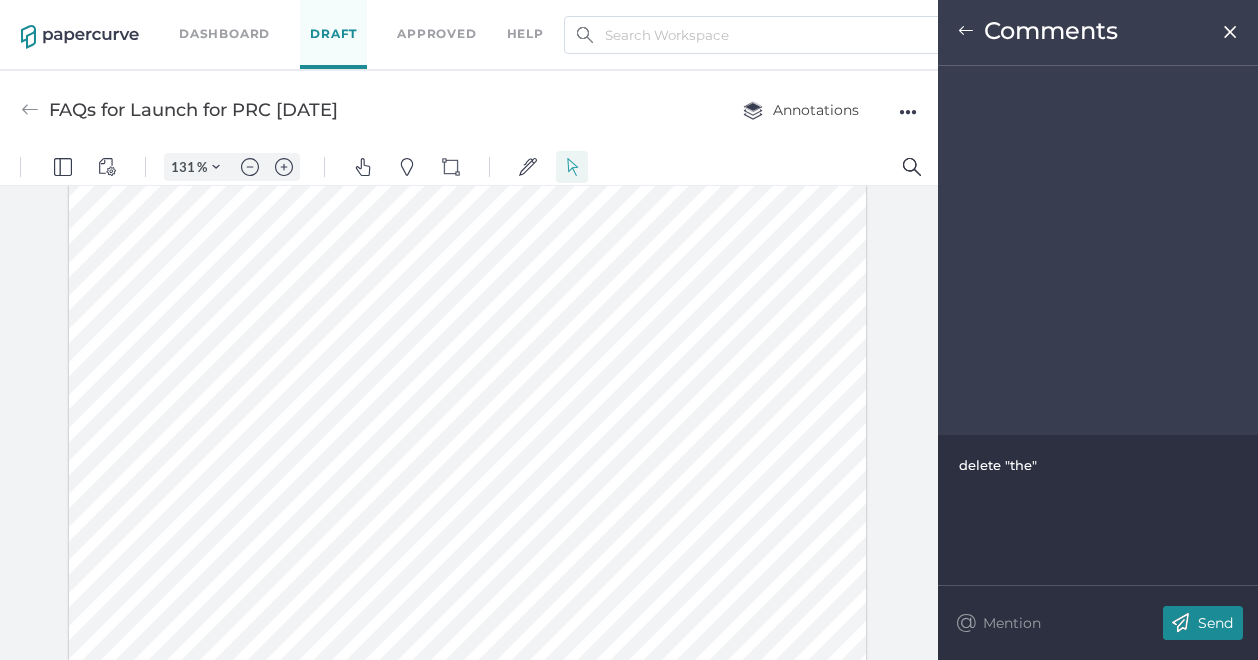 click on "Send" at bounding box center (1215, 623) 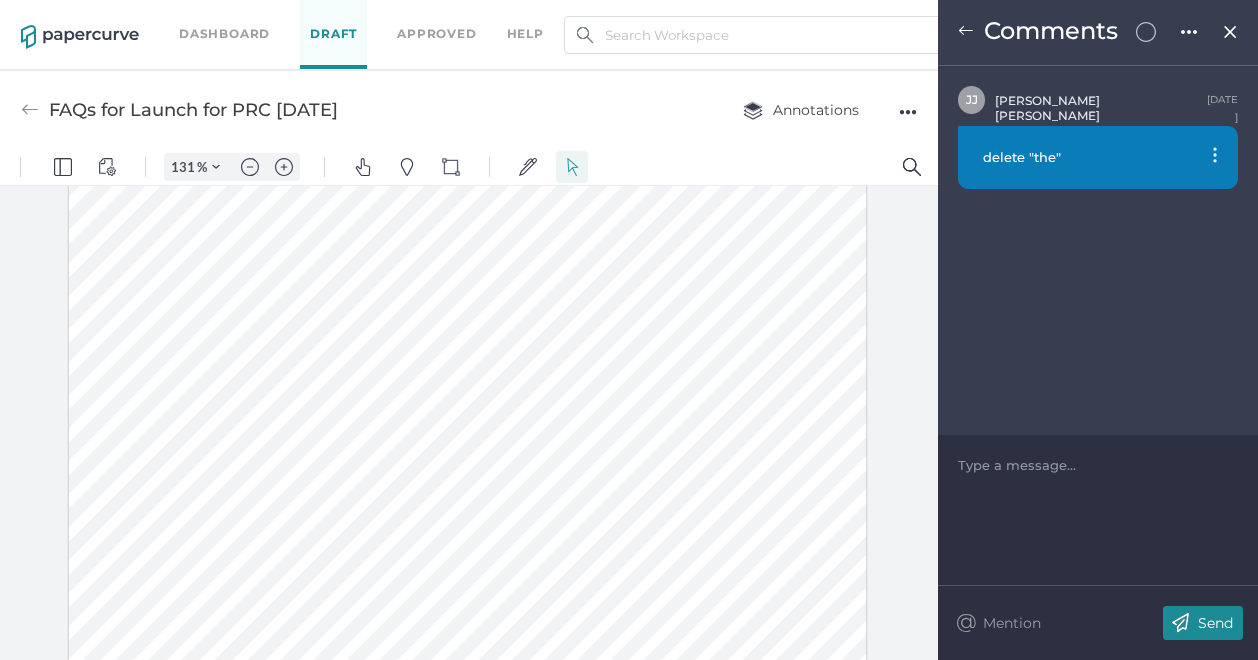 click at bounding box center [1230, 32] 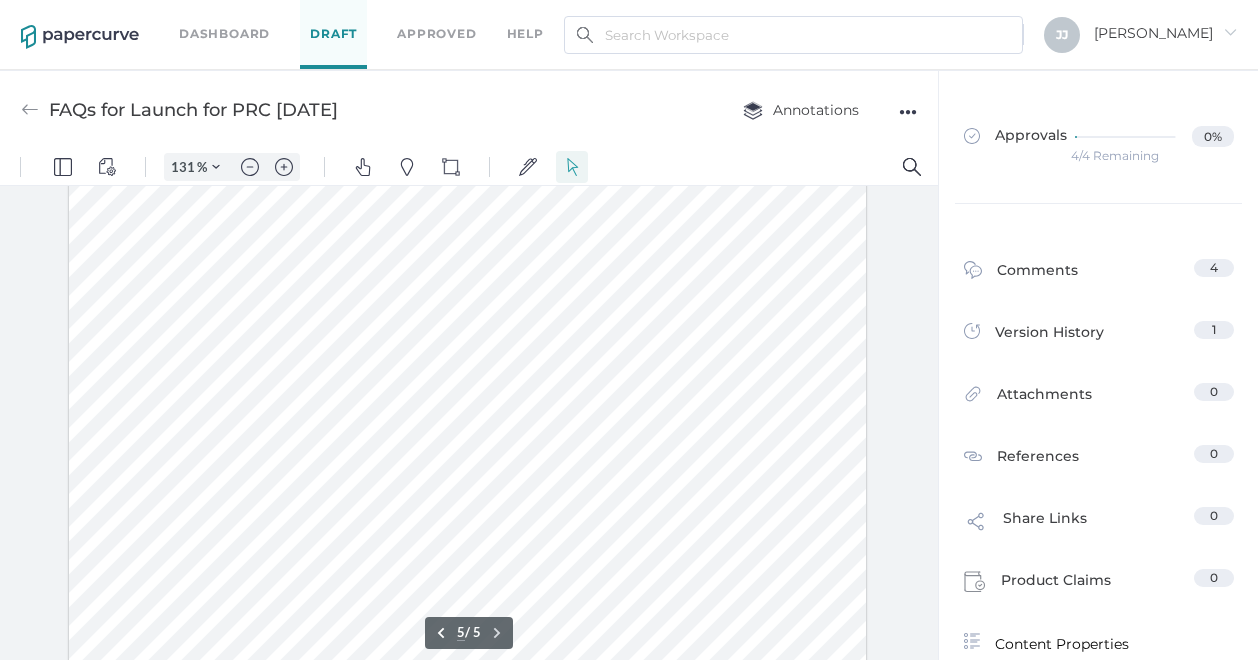 scroll, scrollTop: 4518, scrollLeft: 0, axis: vertical 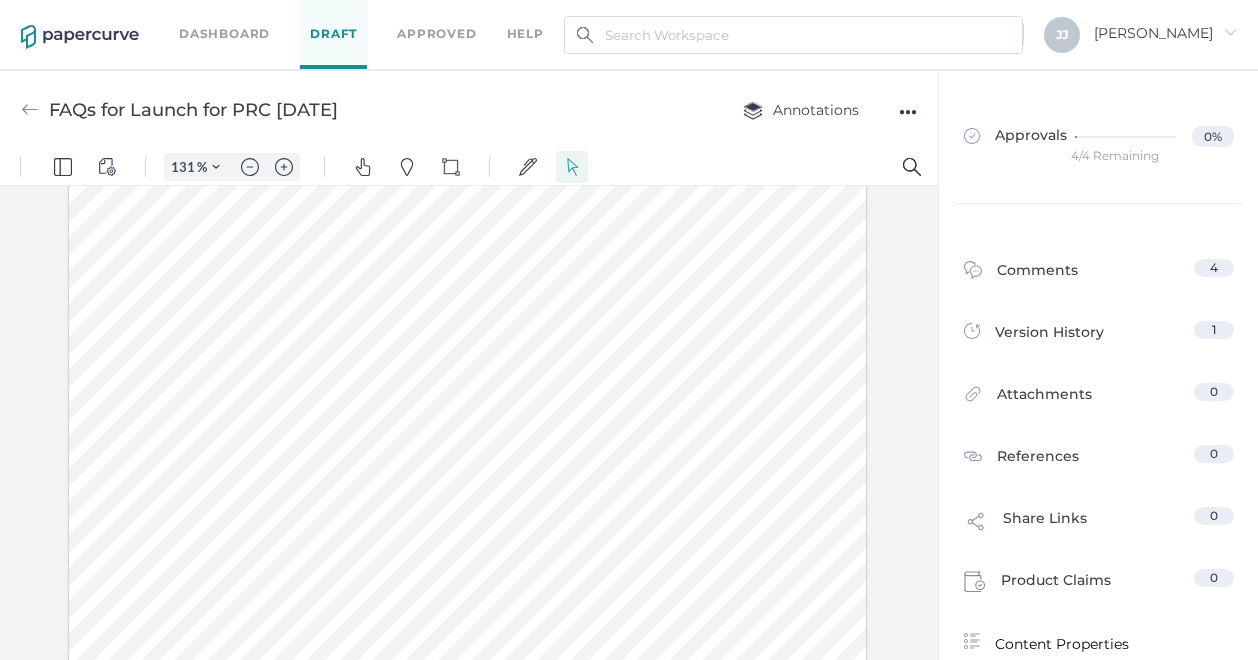 drag, startPoint x: 367, startPoint y: 324, endPoint x: 423, endPoint y: 327, distance: 56.0803 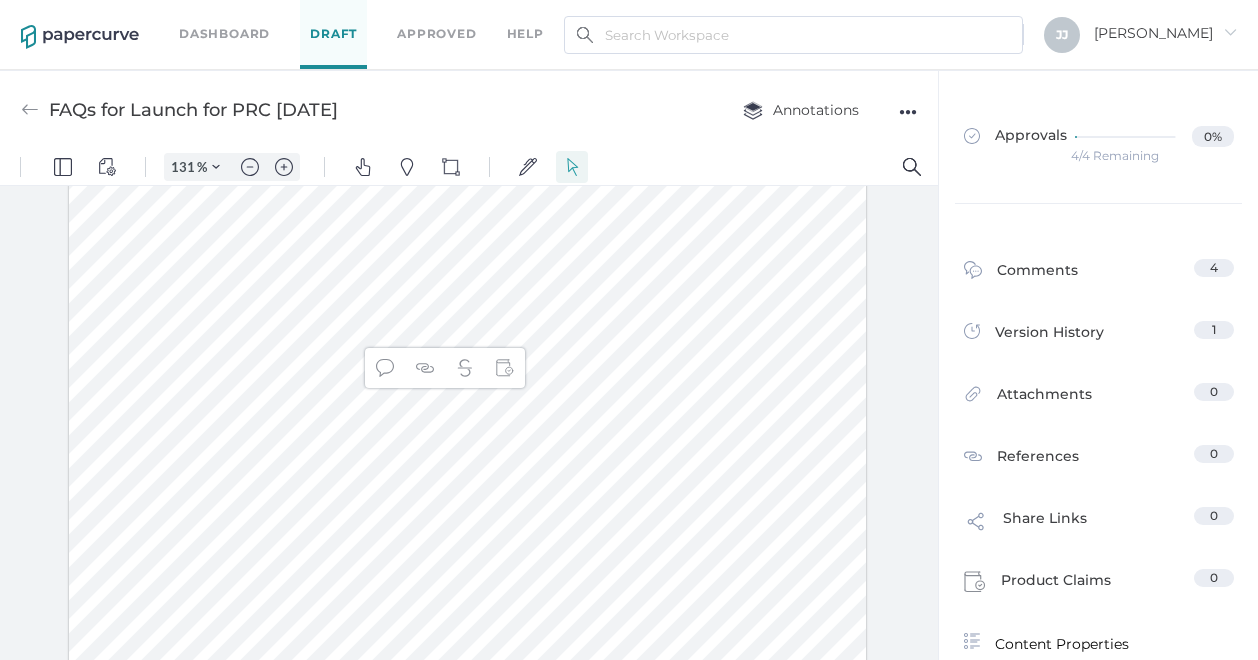 click at bounding box center (468, 357) 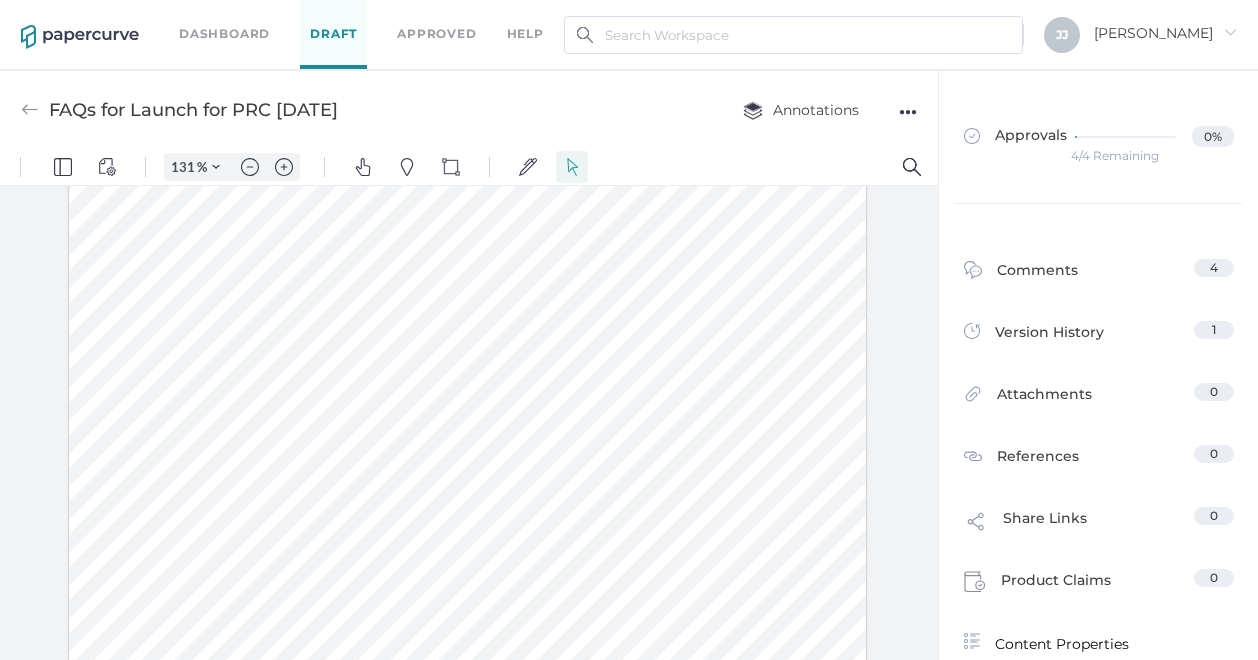 drag, startPoint x: 292, startPoint y: 340, endPoint x: 372, endPoint y: 324, distance: 81.58431 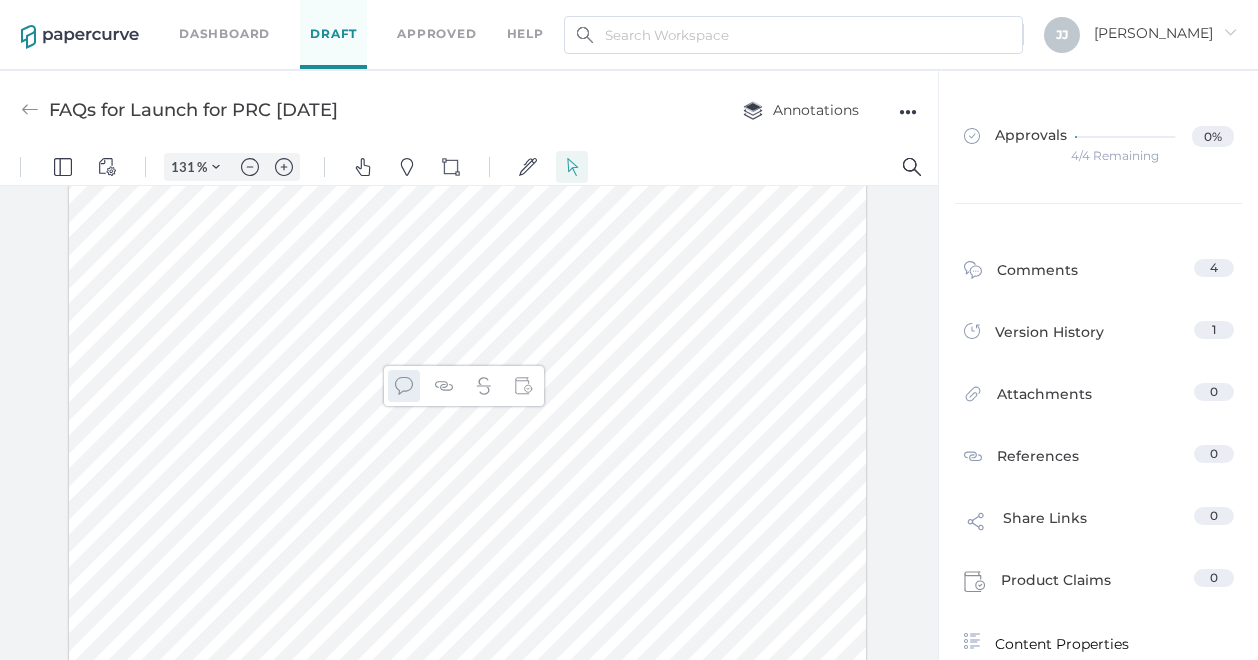 click at bounding box center (404, 386) 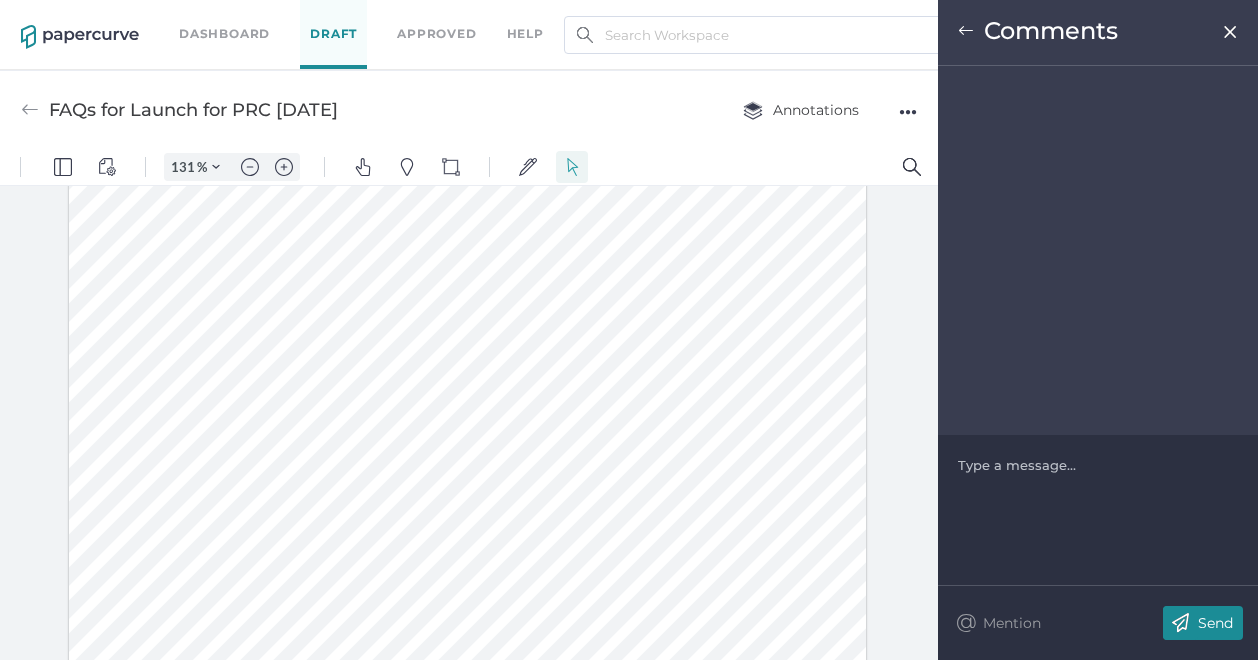 click at bounding box center (1098, 465) 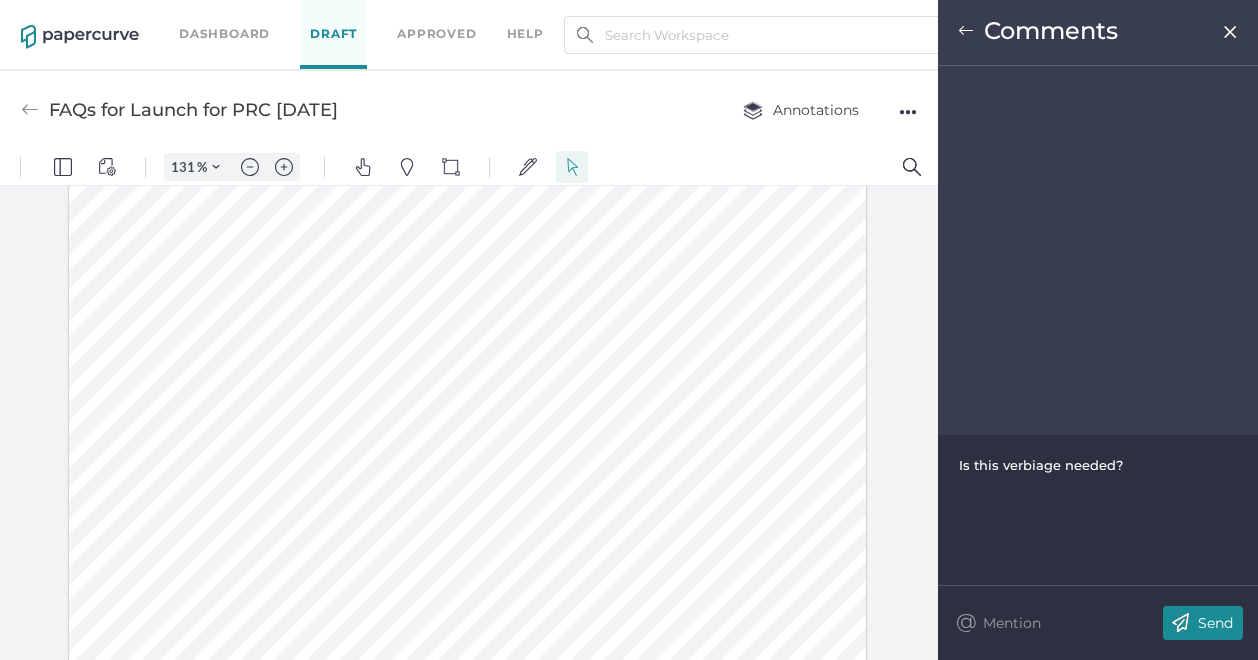 click on "Send" at bounding box center (1215, 623) 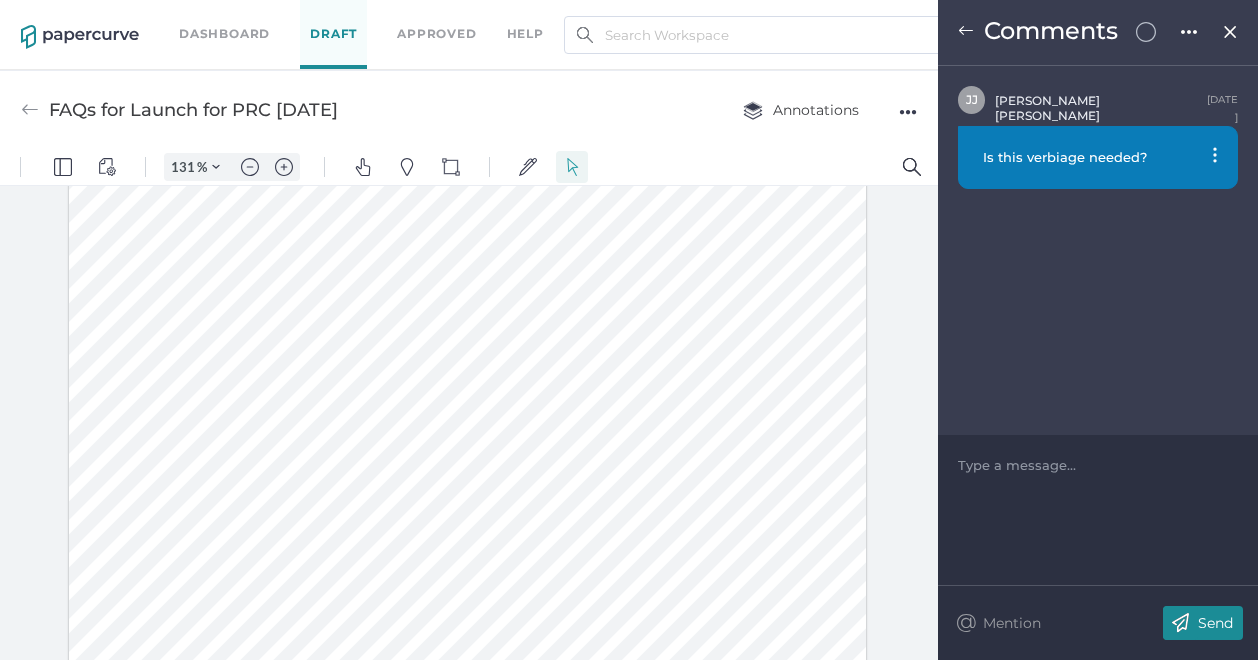 click at bounding box center [1230, 32] 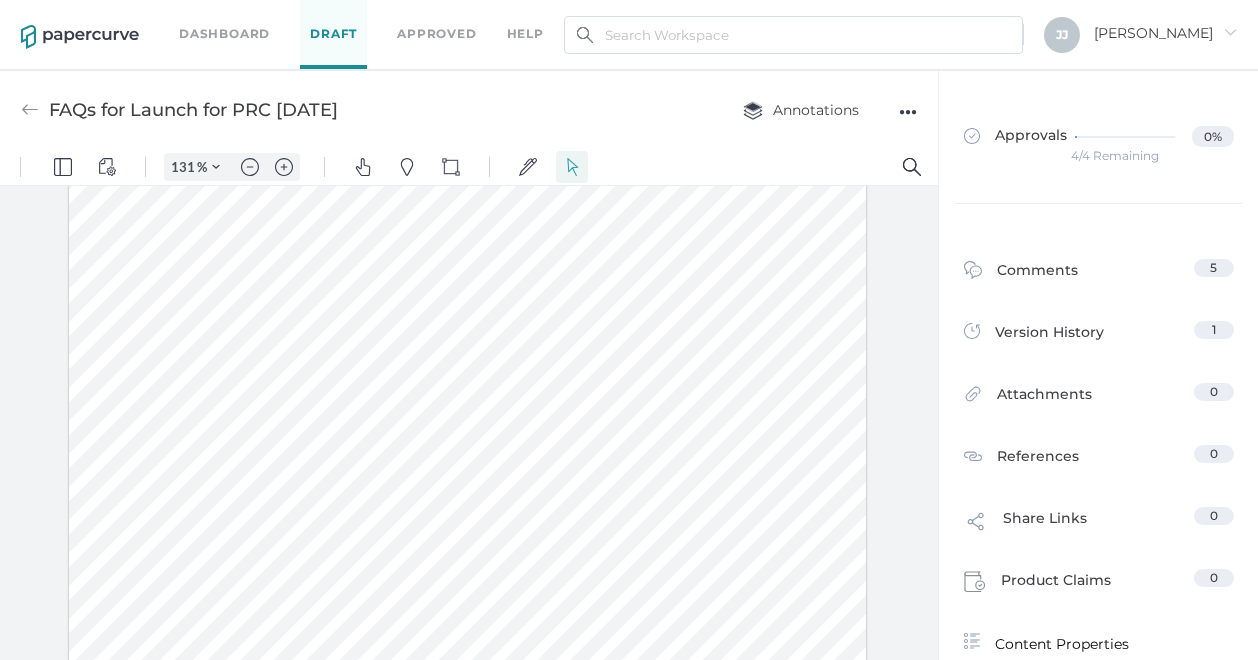 drag, startPoint x: 261, startPoint y: 521, endPoint x: 278, endPoint y: 522, distance: 17.029387 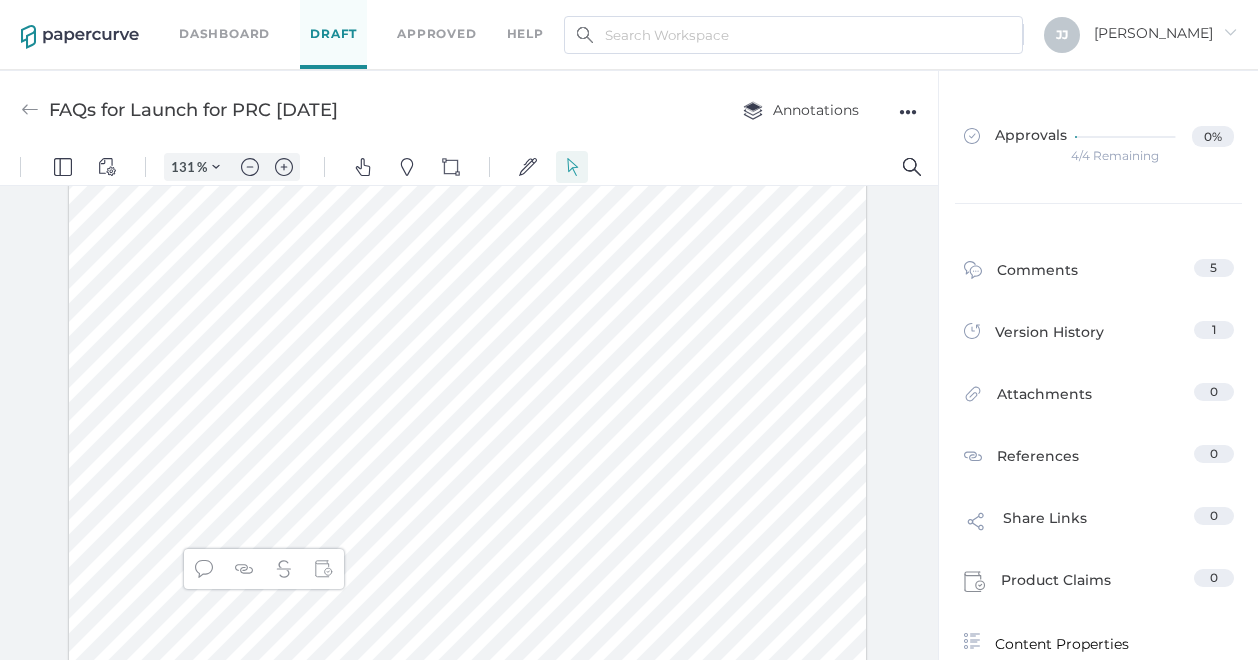 click at bounding box center (468, 357) 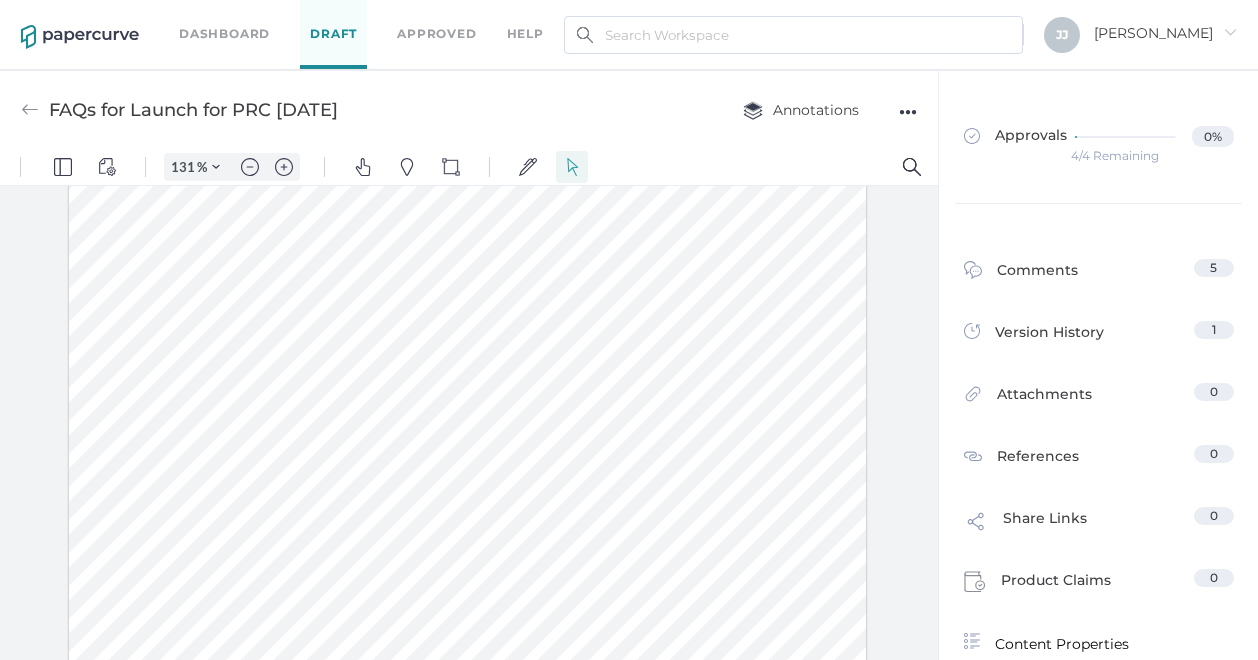 drag, startPoint x: 280, startPoint y: 522, endPoint x: 267, endPoint y: 520, distance: 13.152946 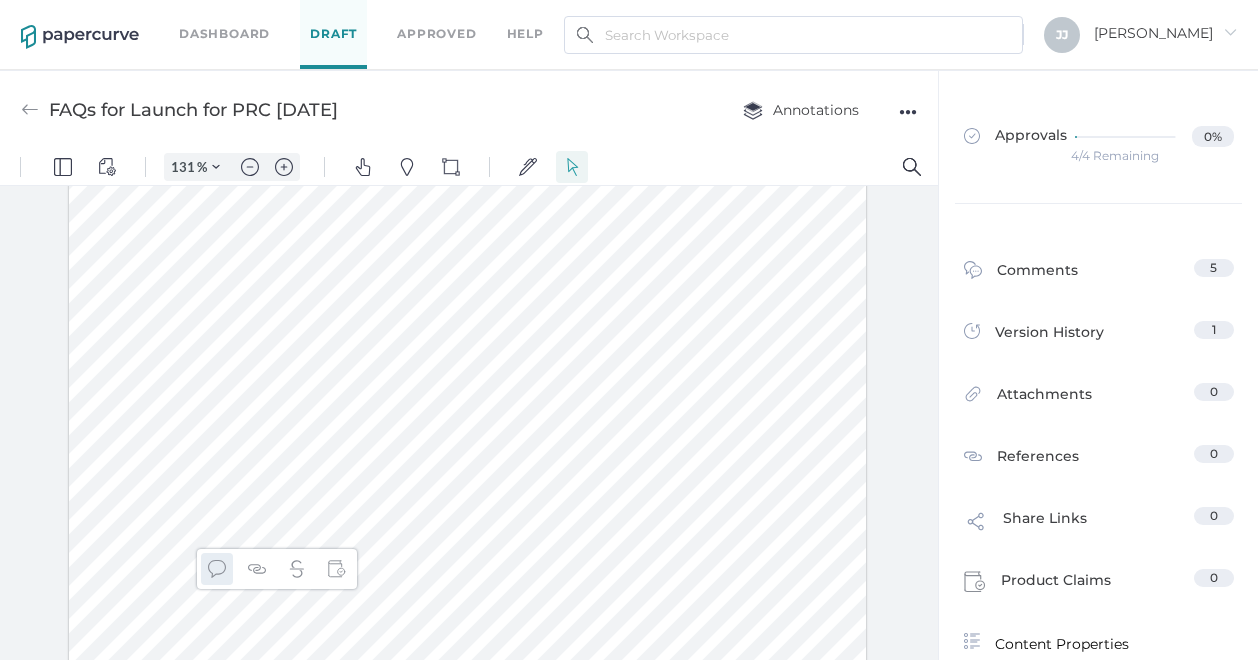 click at bounding box center [217, 569] 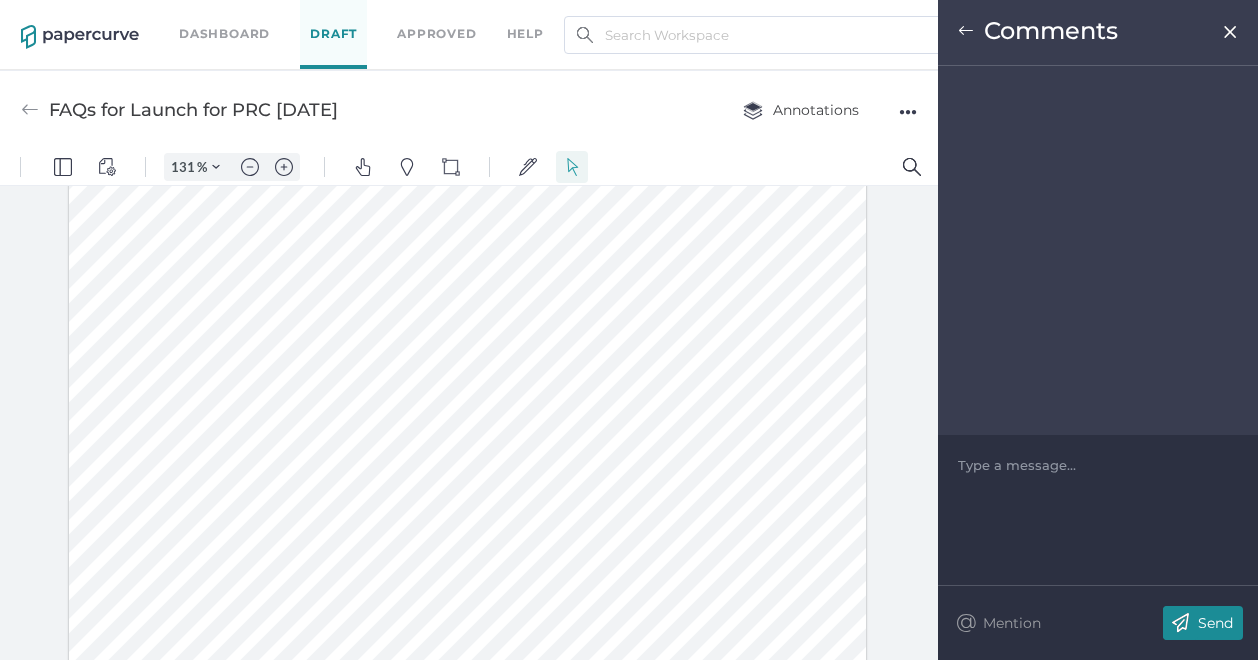 click at bounding box center [1098, 465] 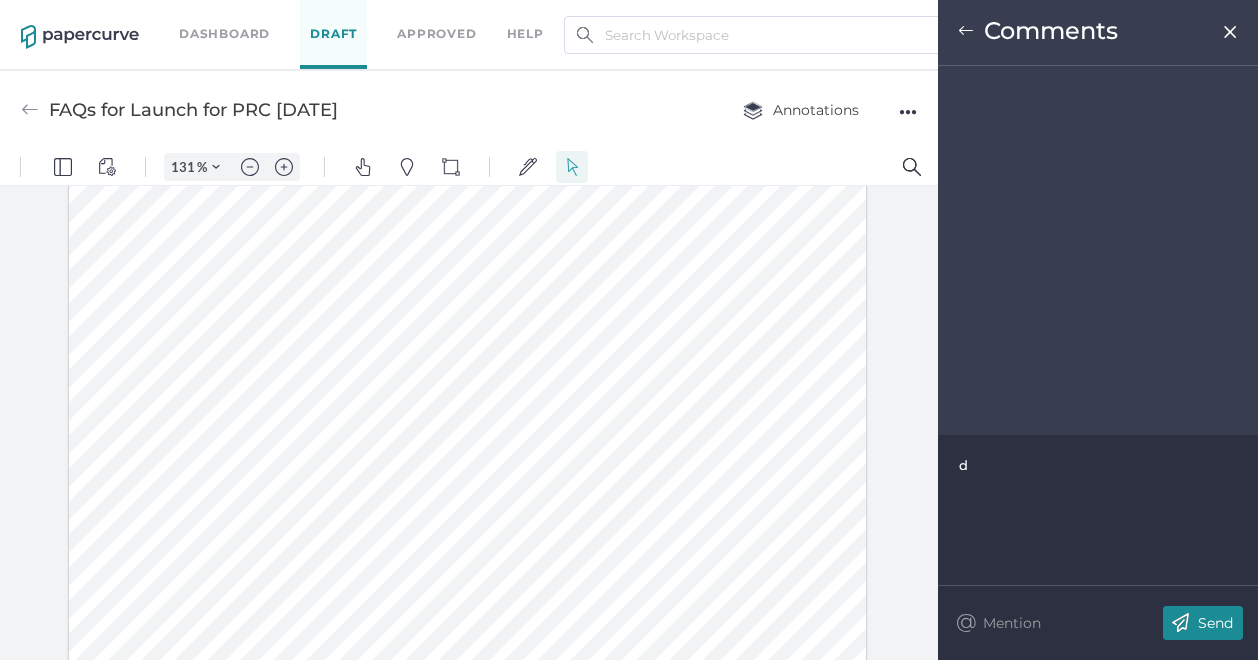 type 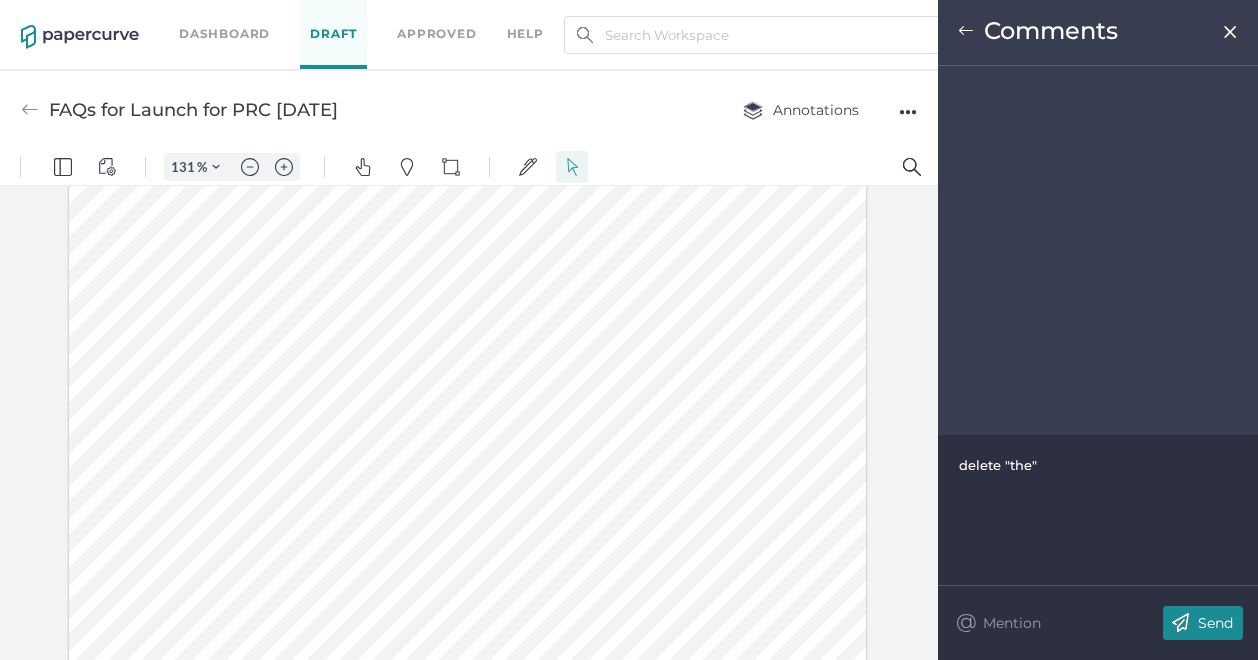click on "Send" at bounding box center (1215, 623) 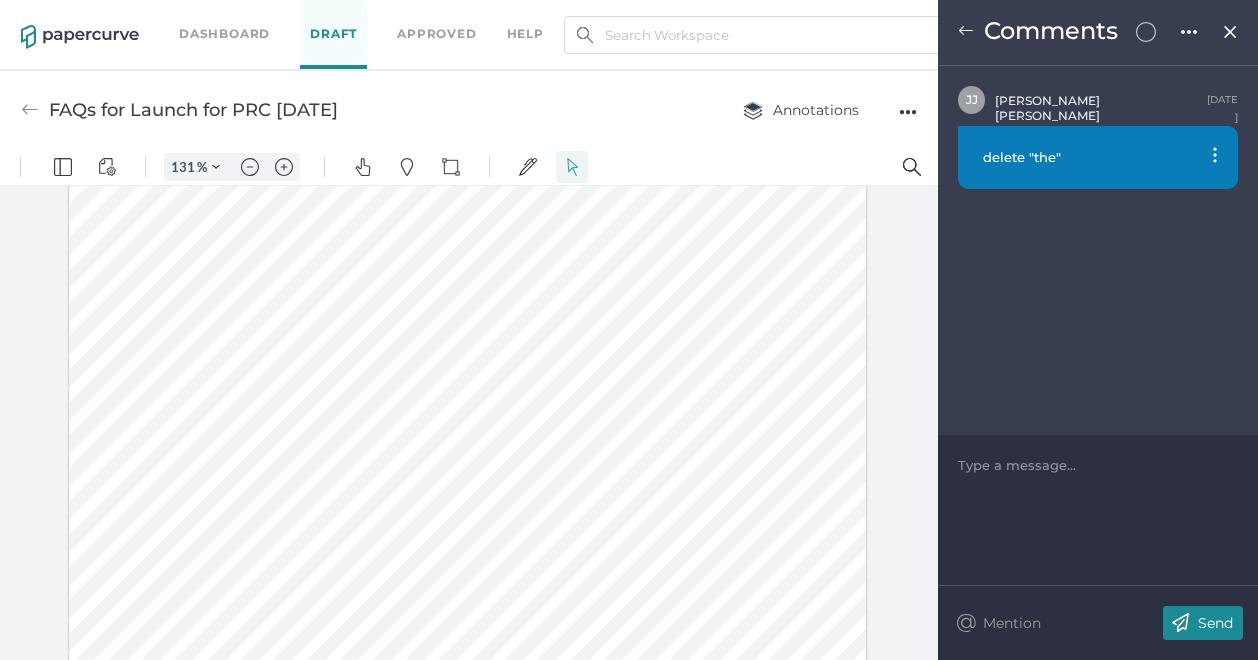 click at bounding box center (1230, 32) 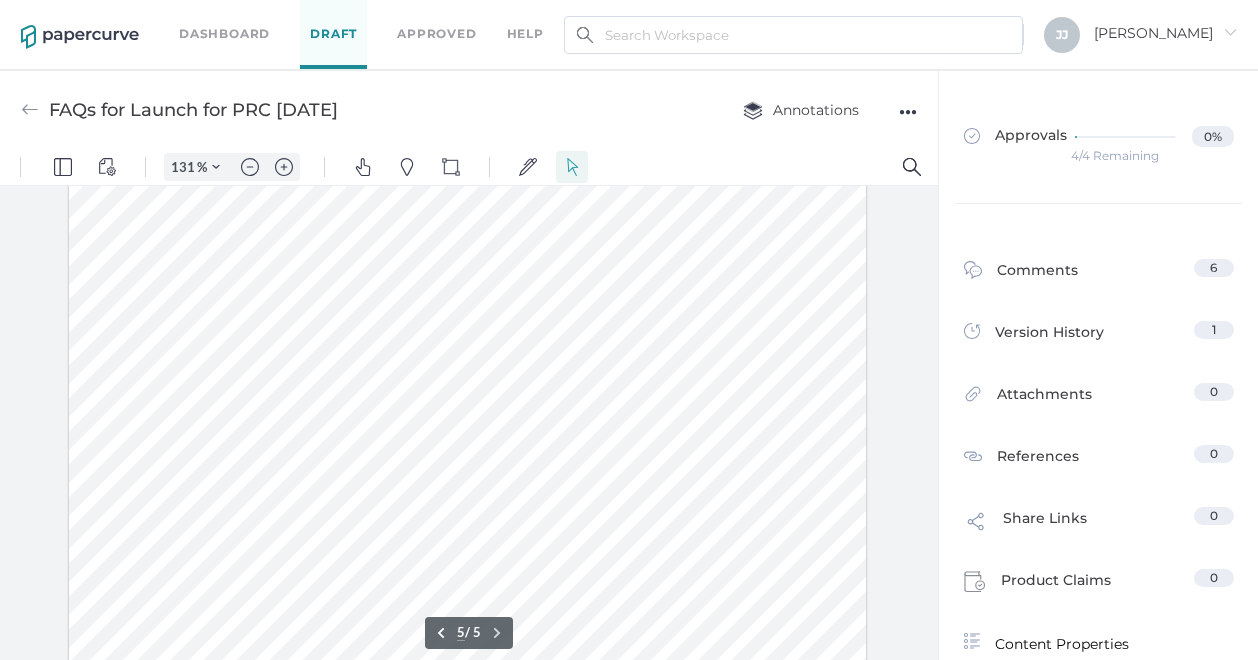 scroll, scrollTop: 4669, scrollLeft: 0, axis: vertical 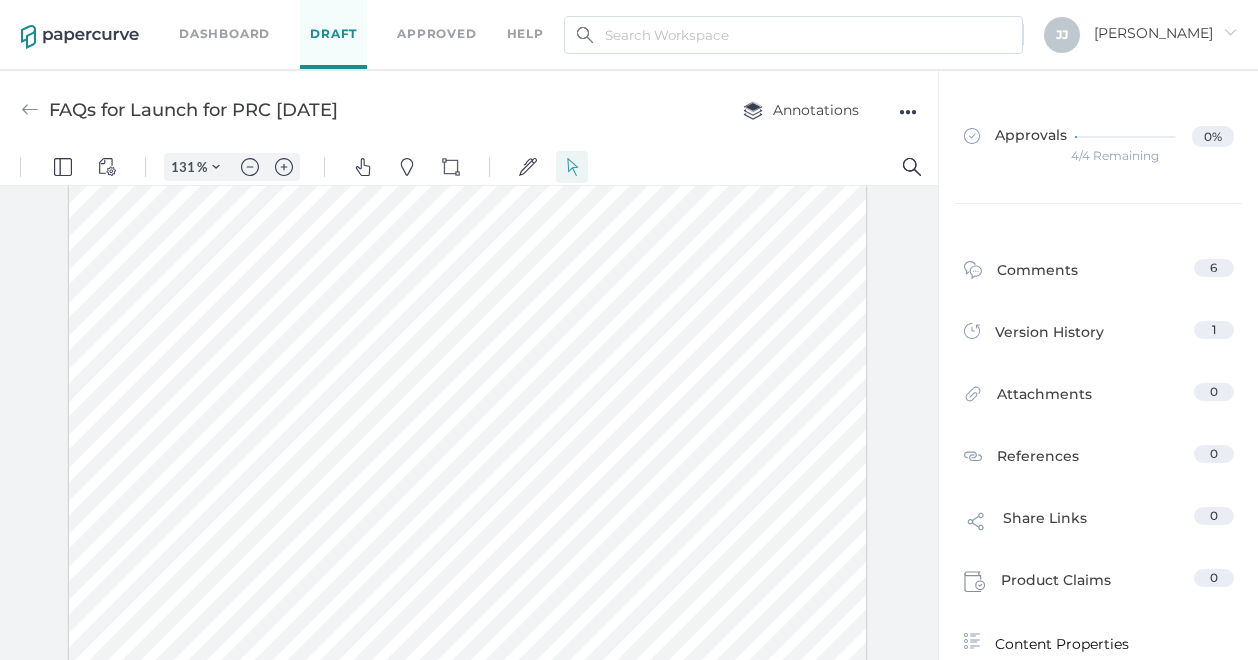 drag, startPoint x: 160, startPoint y: 446, endPoint x: 693, endPoint y: 461, distance: 533.211 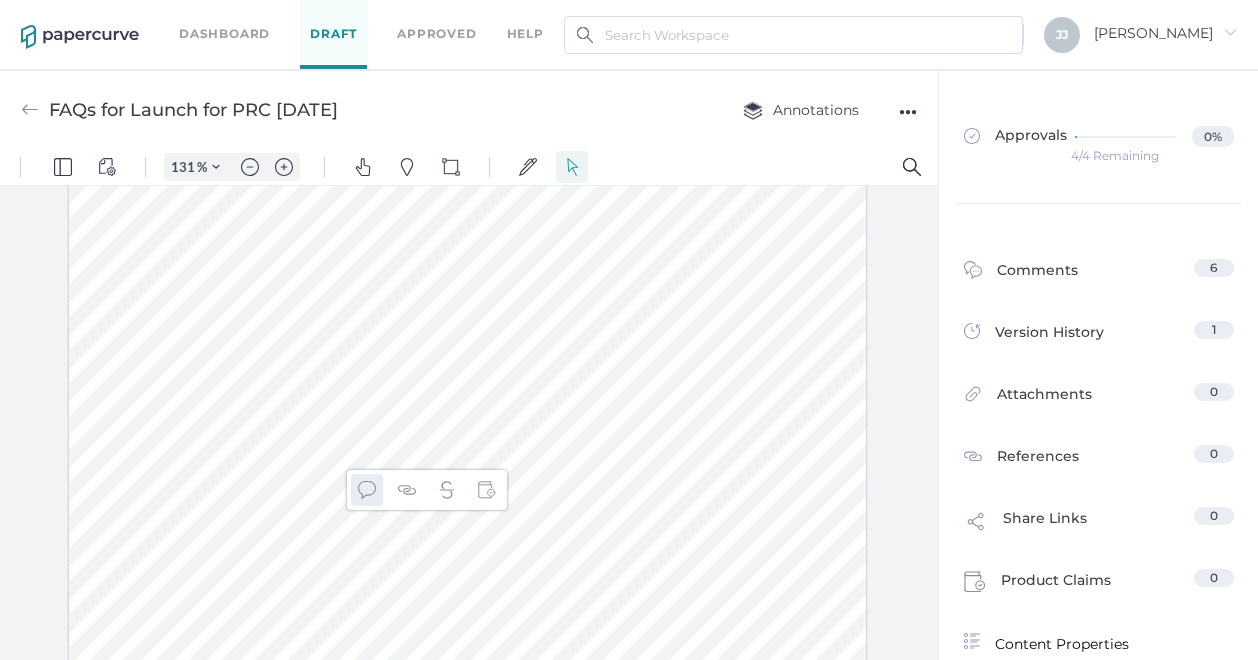 click at bounding box center (367, 490) 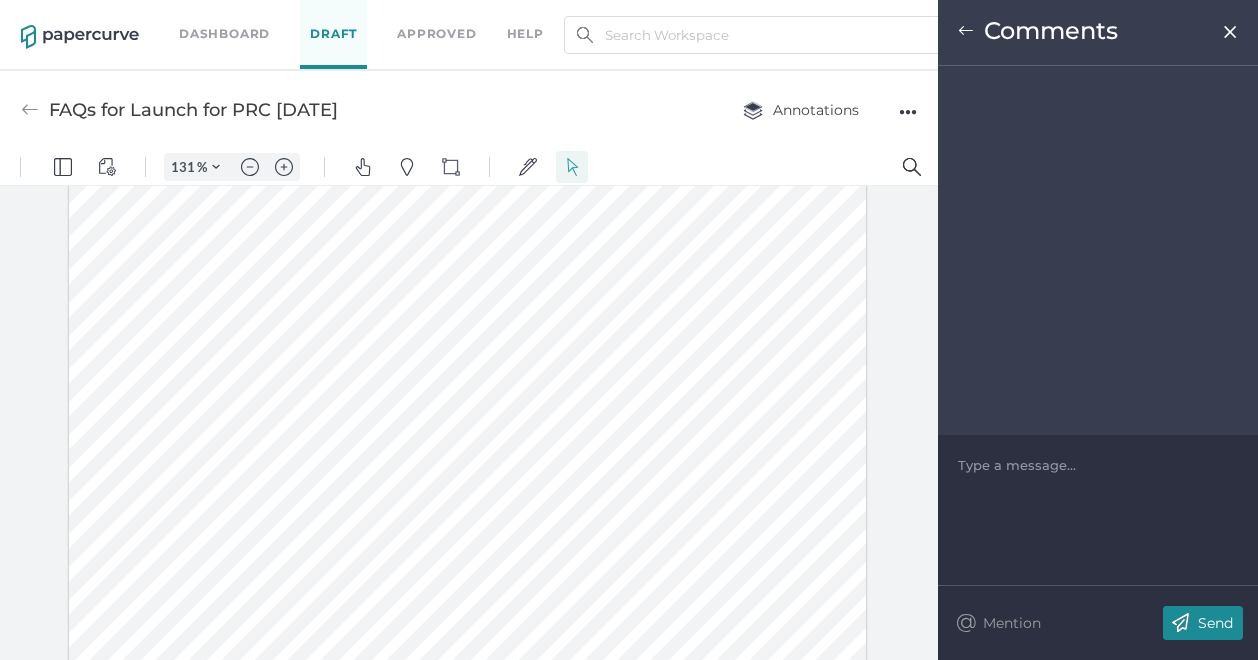 click at bounding box center (1098, 465) 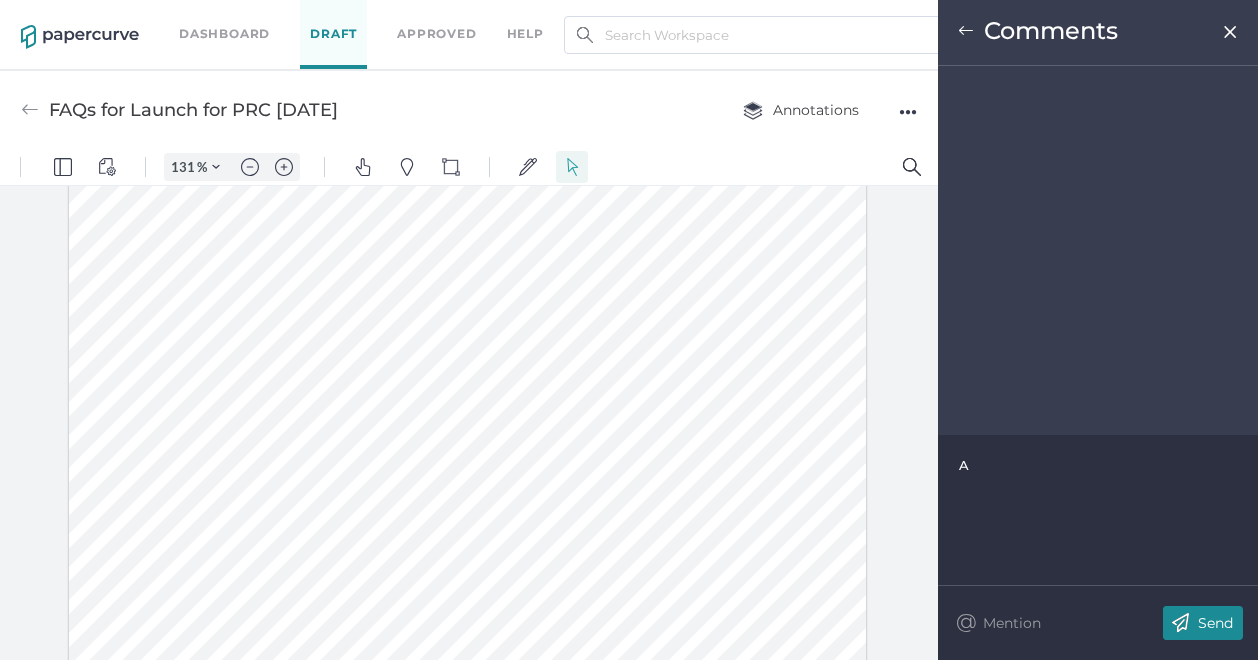 type 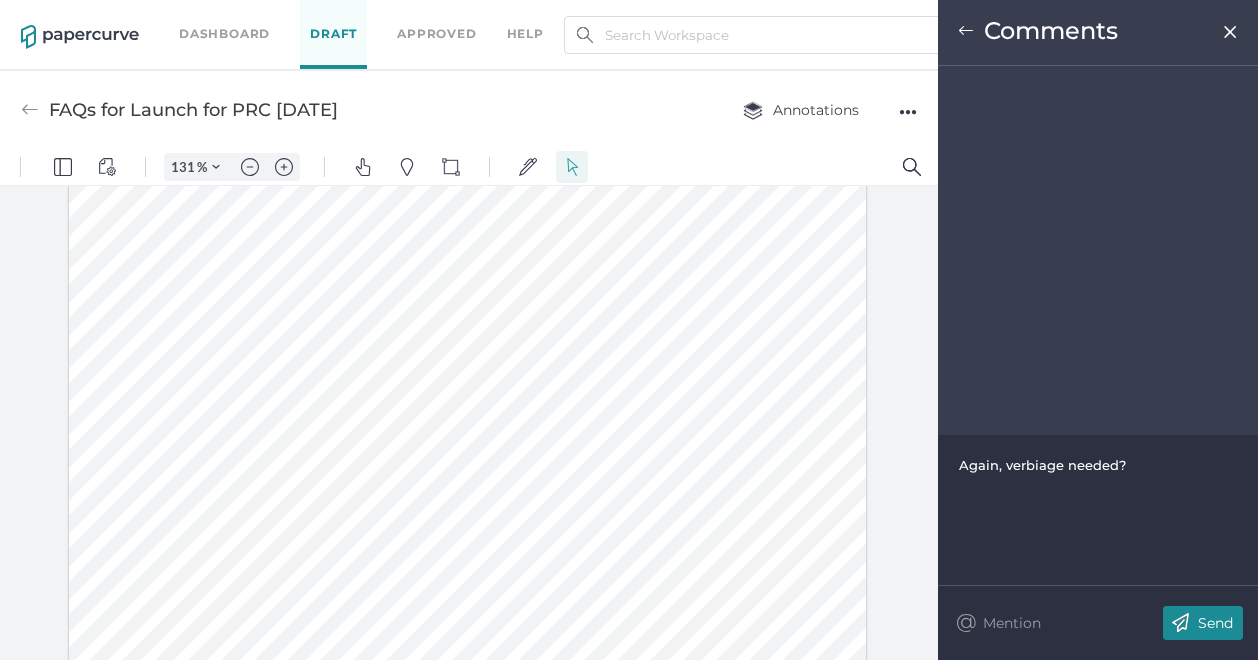 click on "Send" at bounding box center (1215, 623) 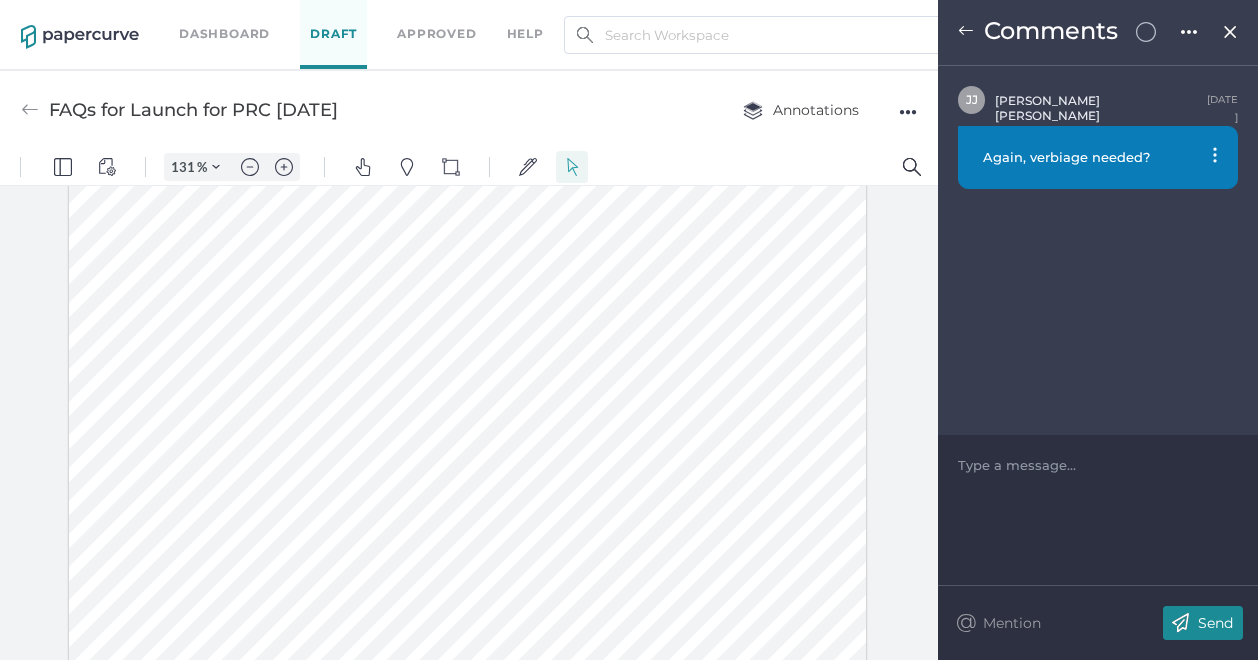 click at bounding box center [1230, 32] 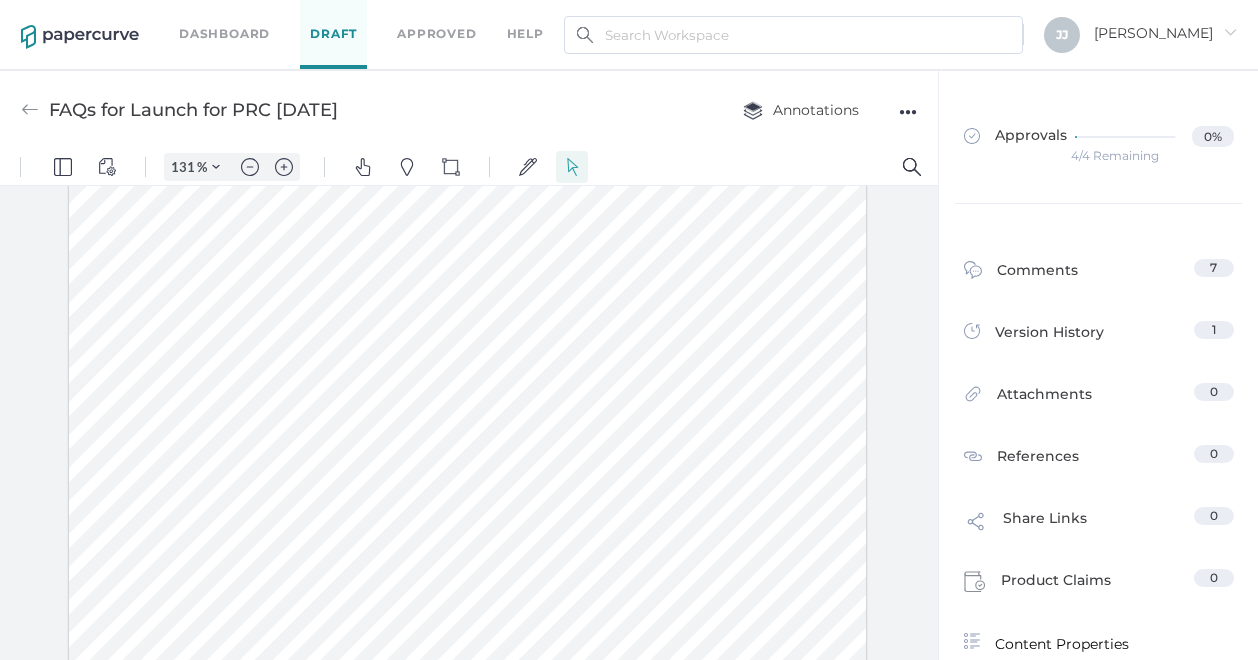 click at bounding box center [468, 206] 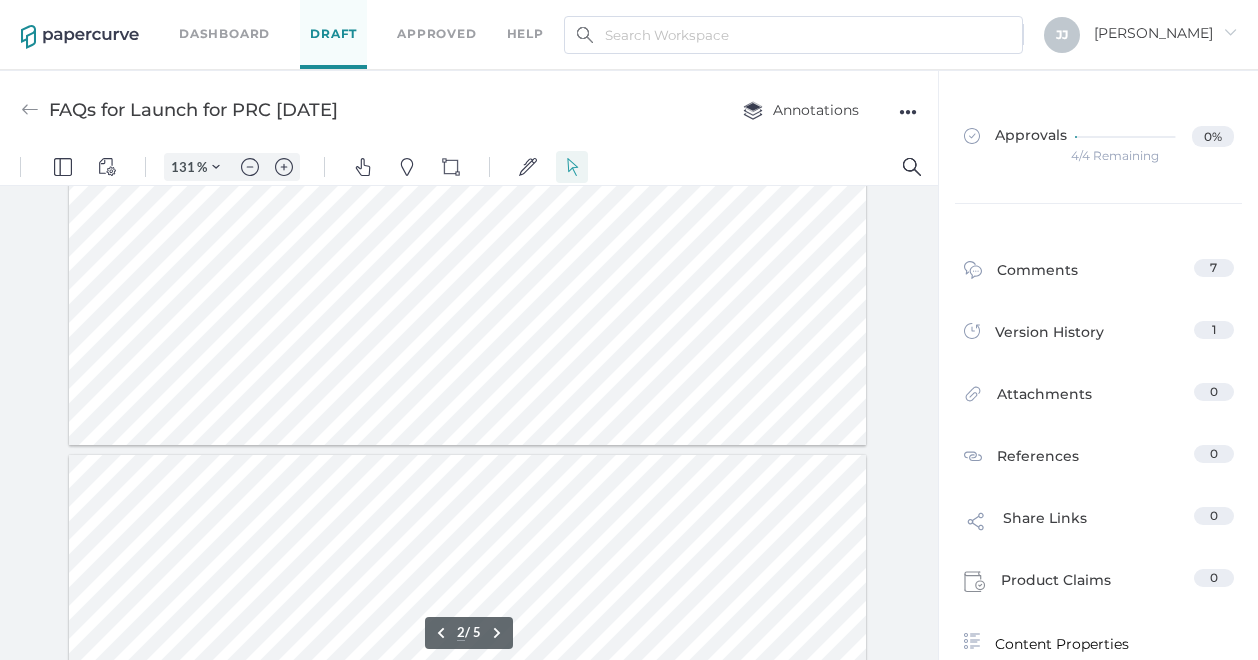 type on "1" 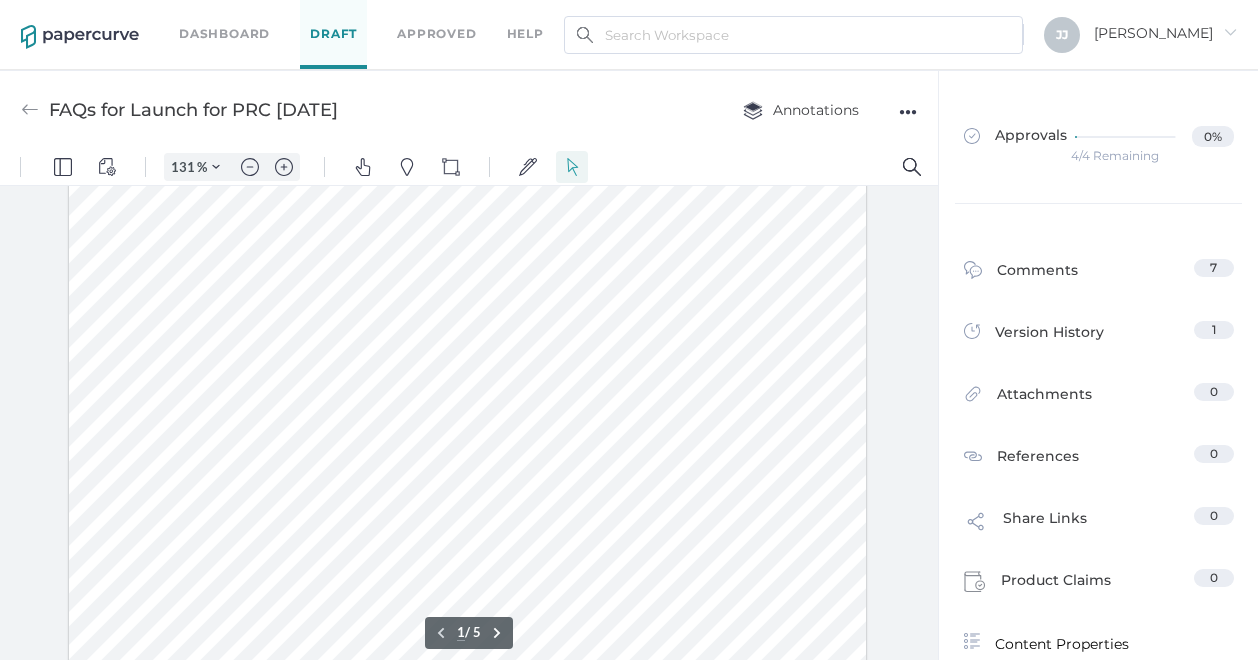 scroll, scrollTop: 0, scrollLeft: 0, axis: both 